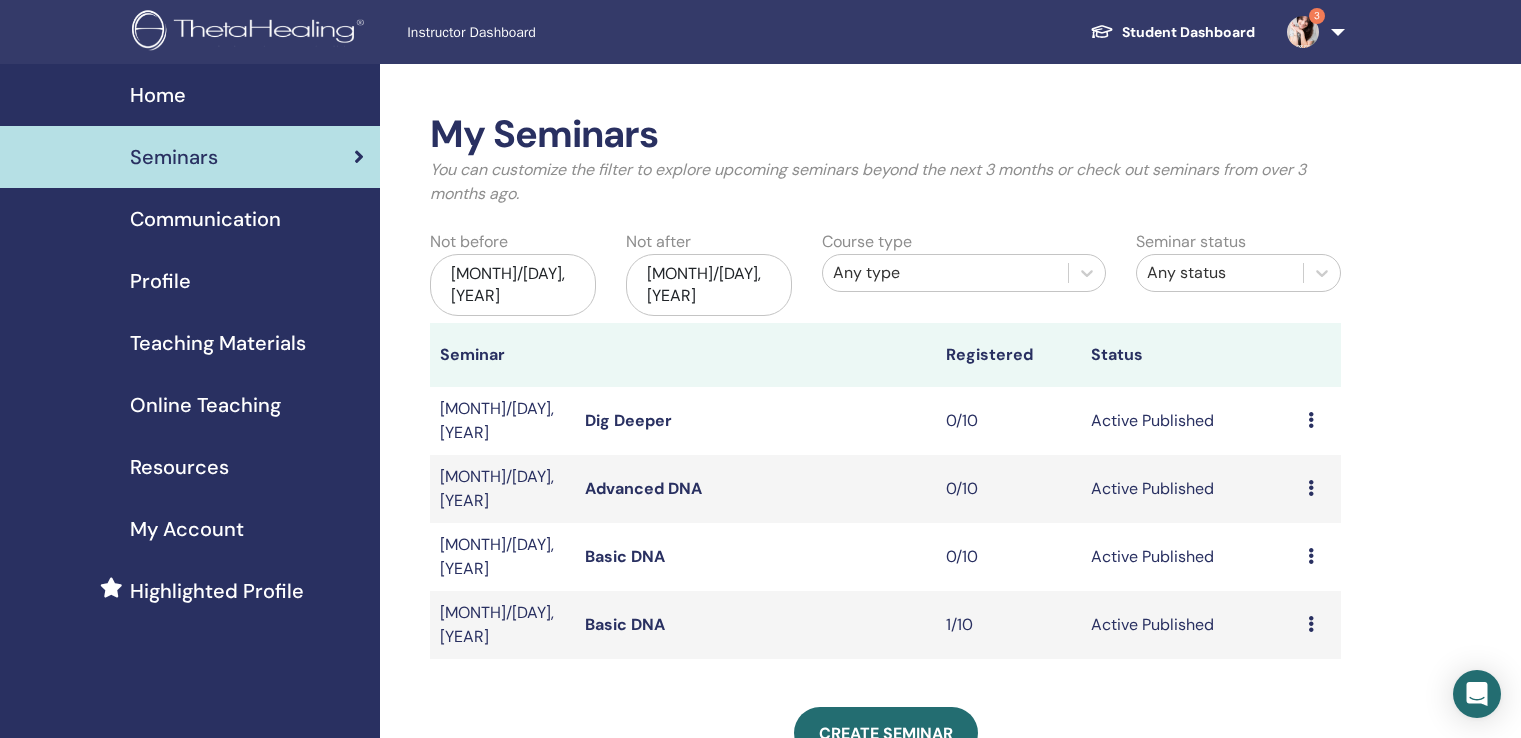 scroll, scrollTop: 100, scrollLeft: 0, axis: vertical 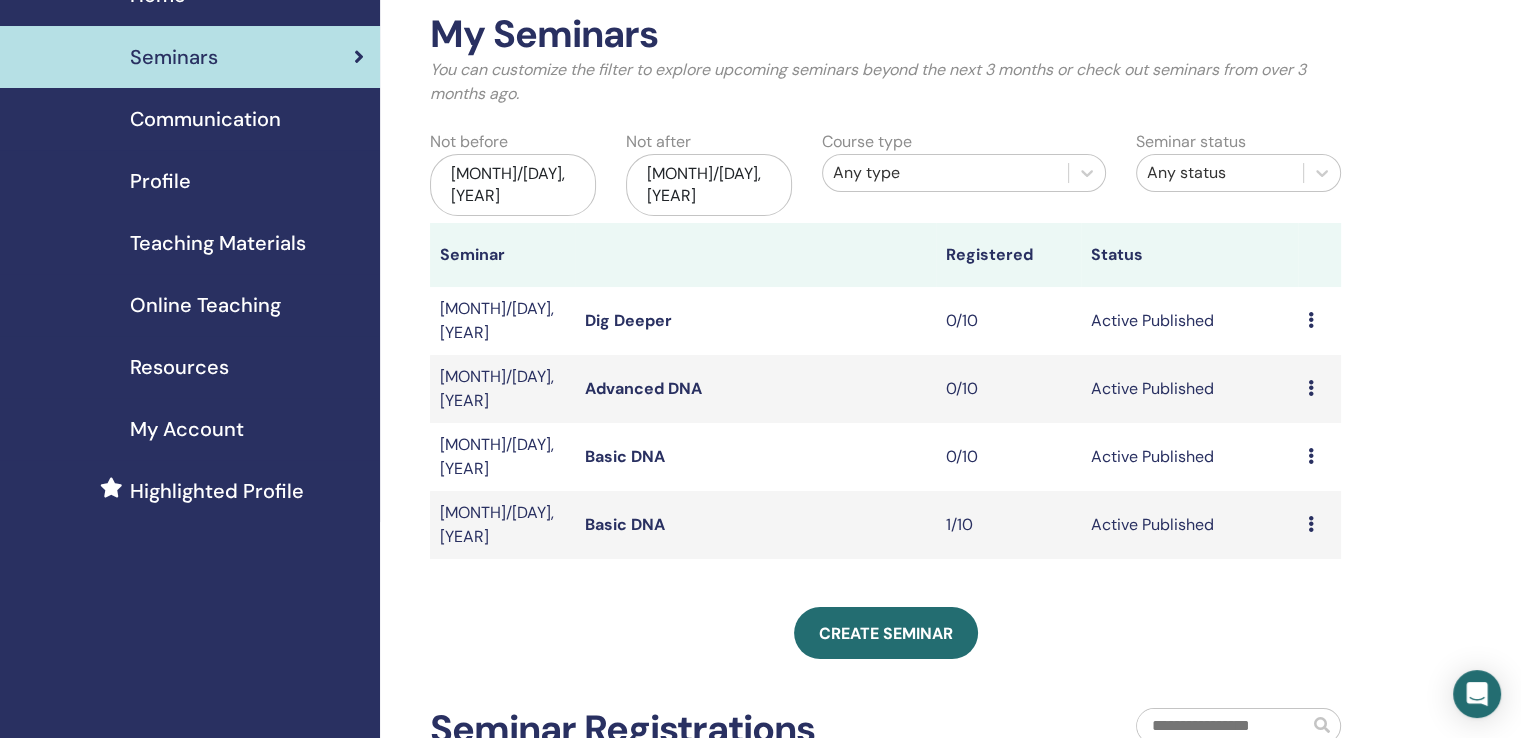 click at bounding box center [1311, 456] 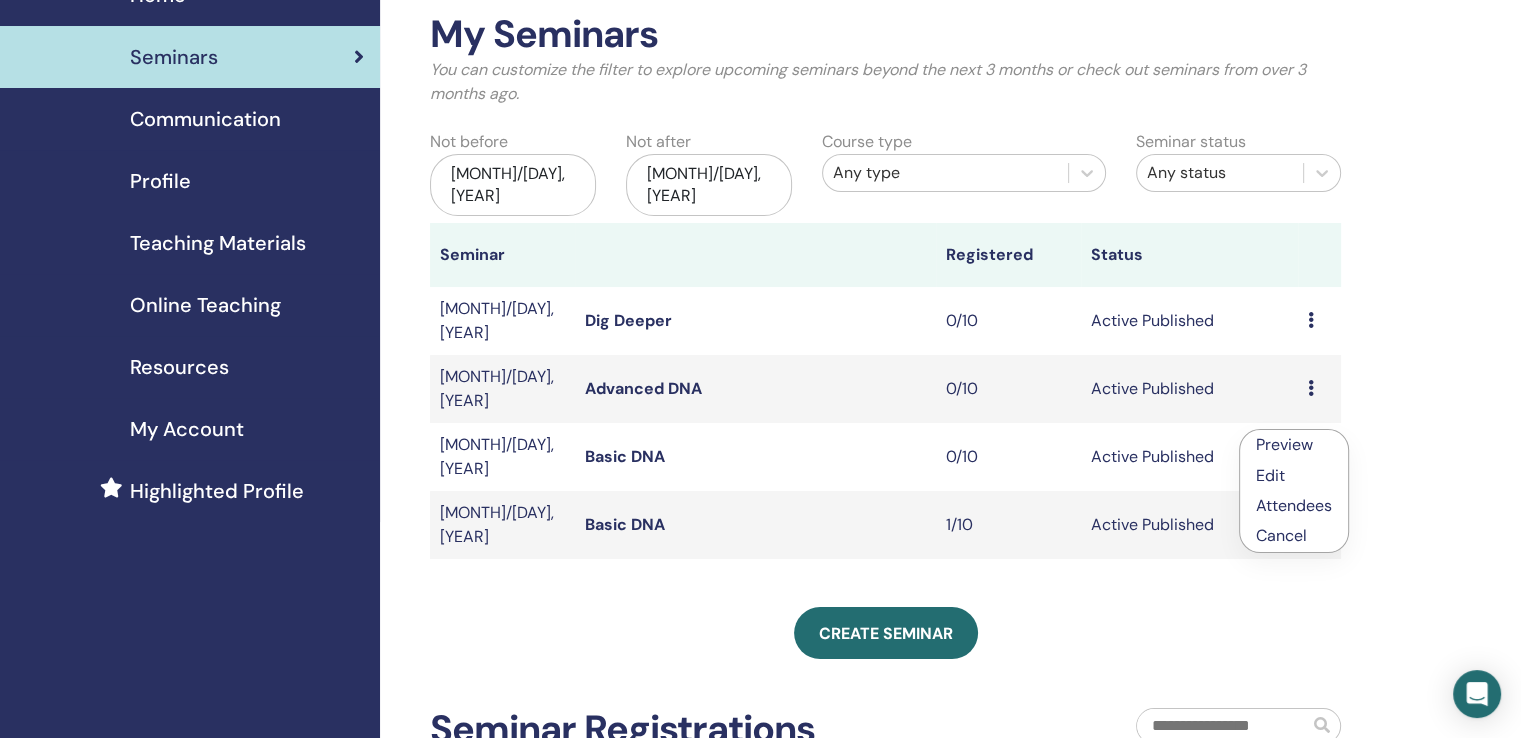 click on "Edit" at bounding box center (1270, 475) 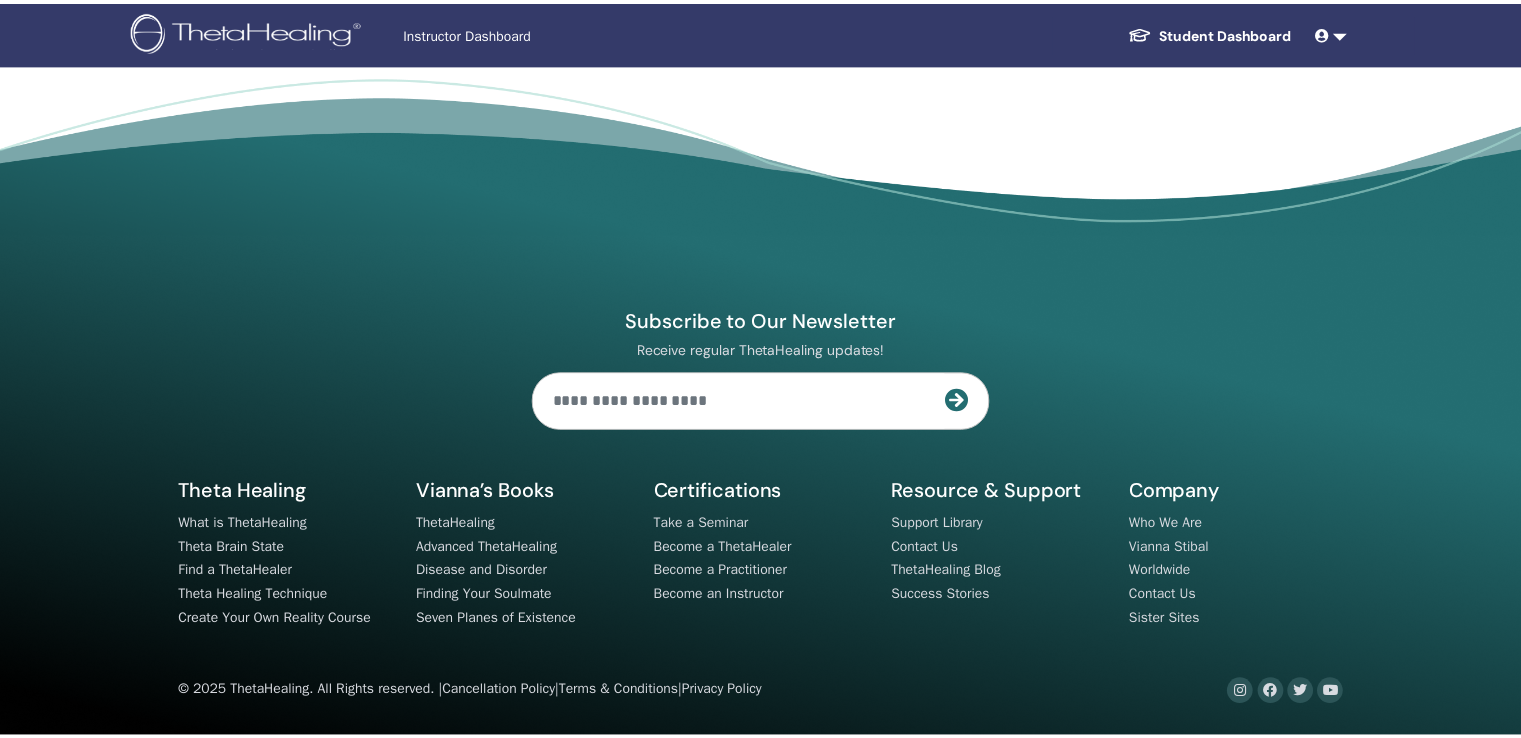 scroll, scrollTop: 0, scrollLeft: 0, axis: both 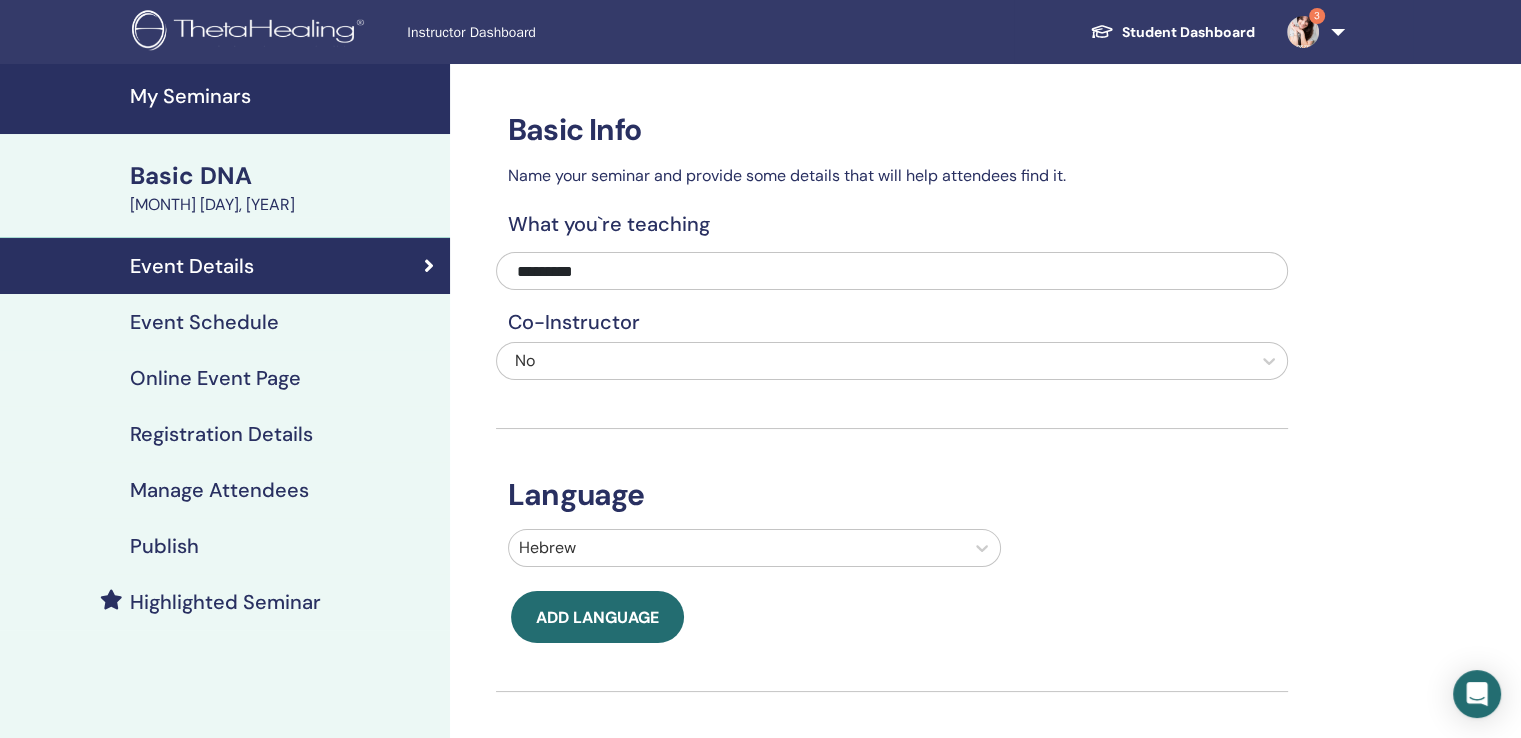 click on "Event Schedule" at bounding box center [204, 322] 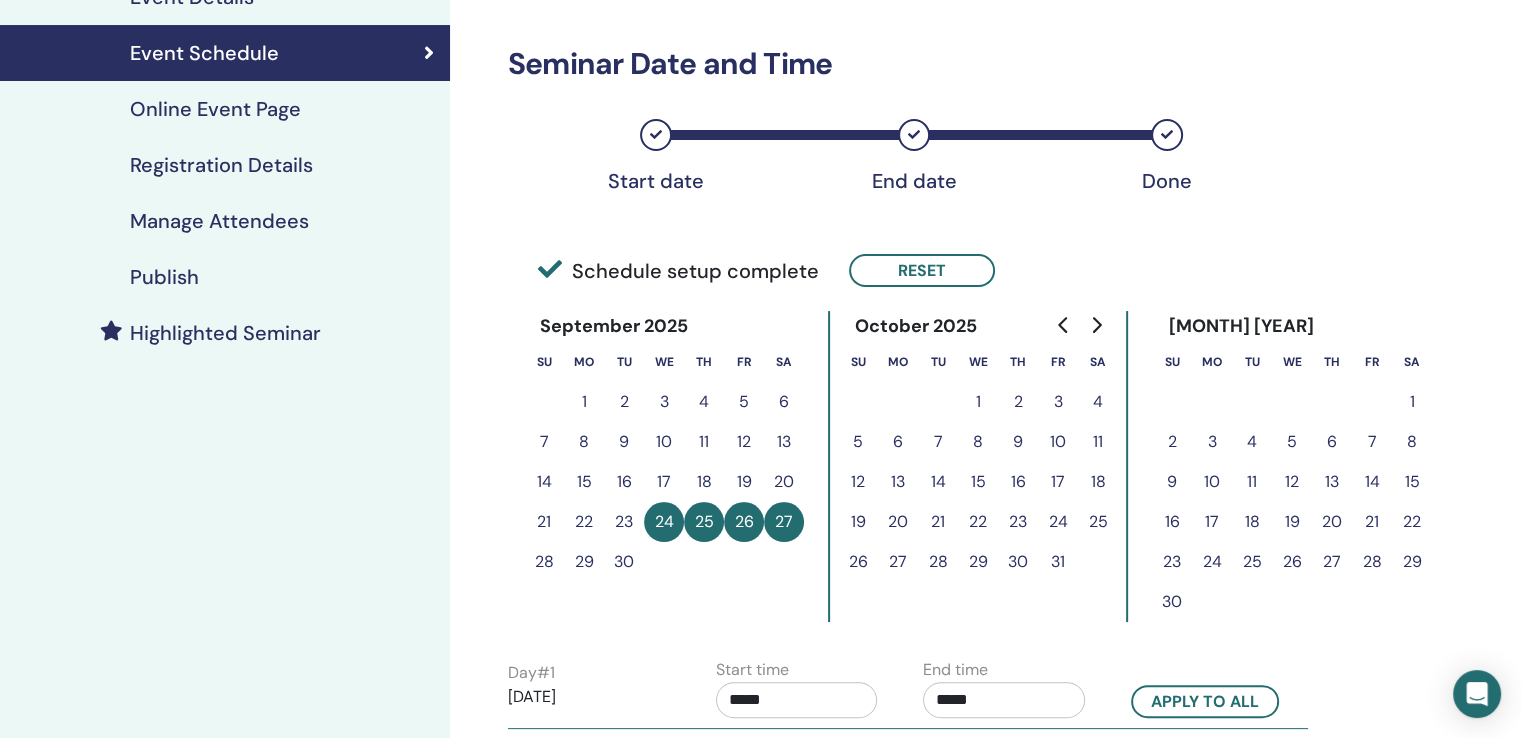 scroll, scrollTop: 300, scrollLeft: 0, axis: vertical 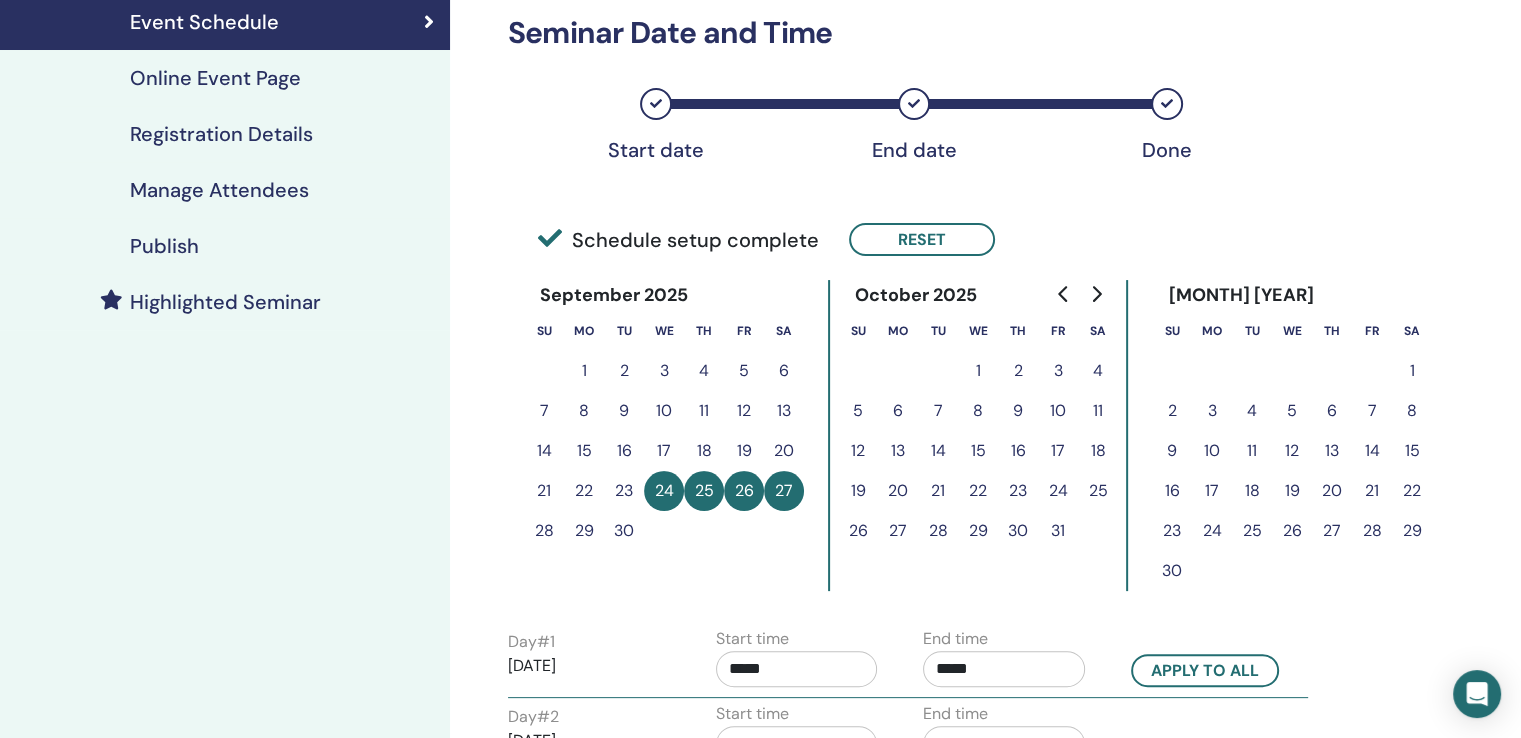click on "17" at bounding box center [664, 451] 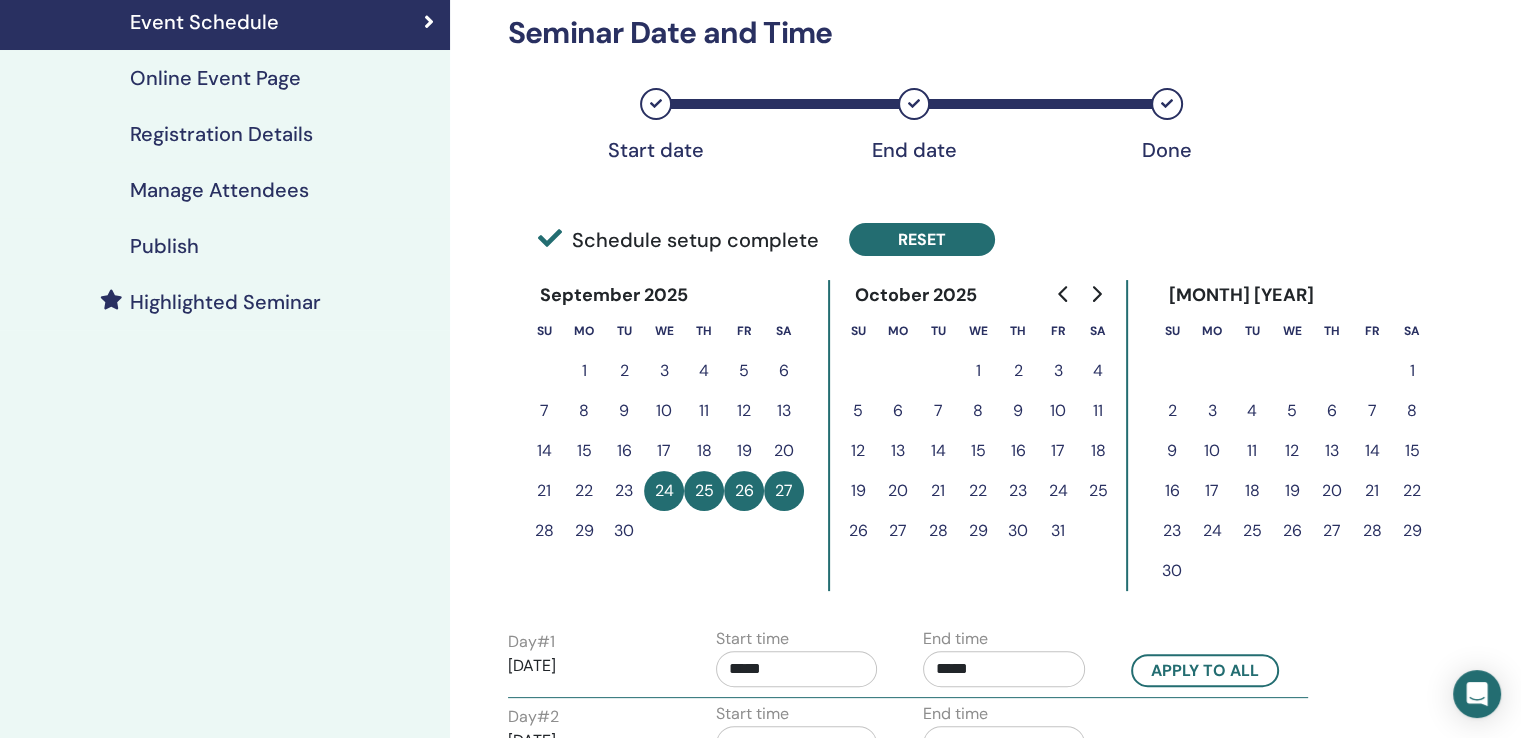 click on "Reset" at bounding box center [922, 239] 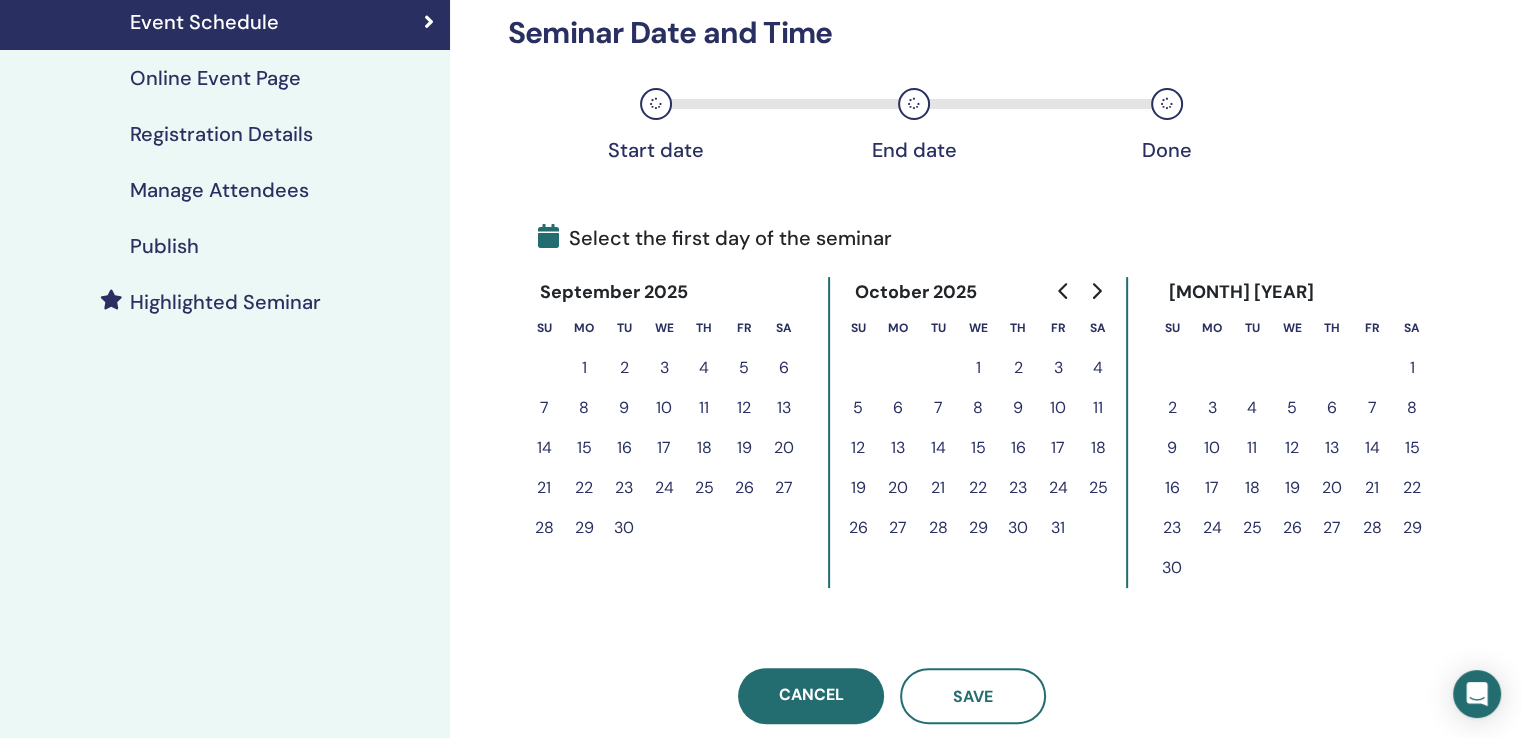click on "17" at bounding box center (664, 448) 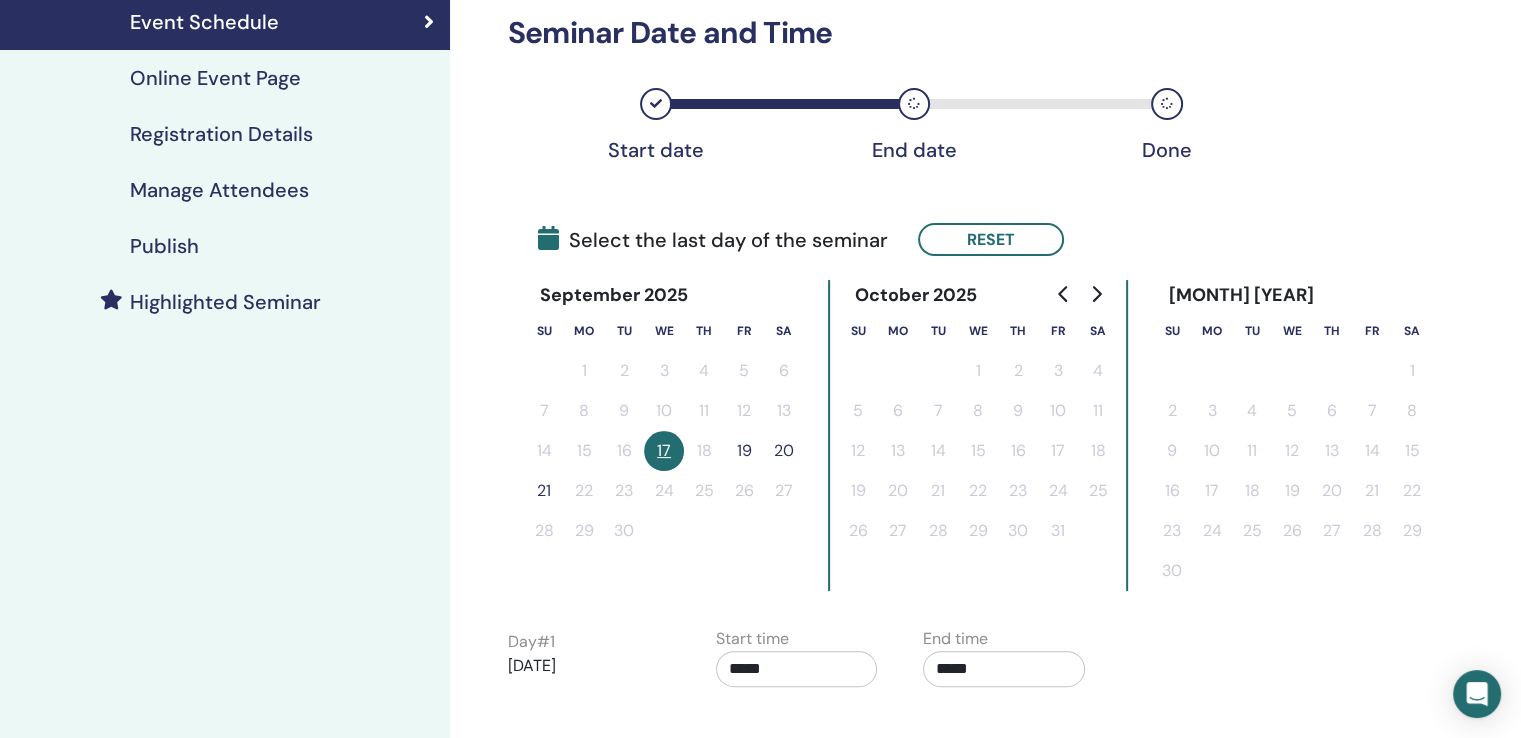 click on "20" at bounding box center (784, 451) 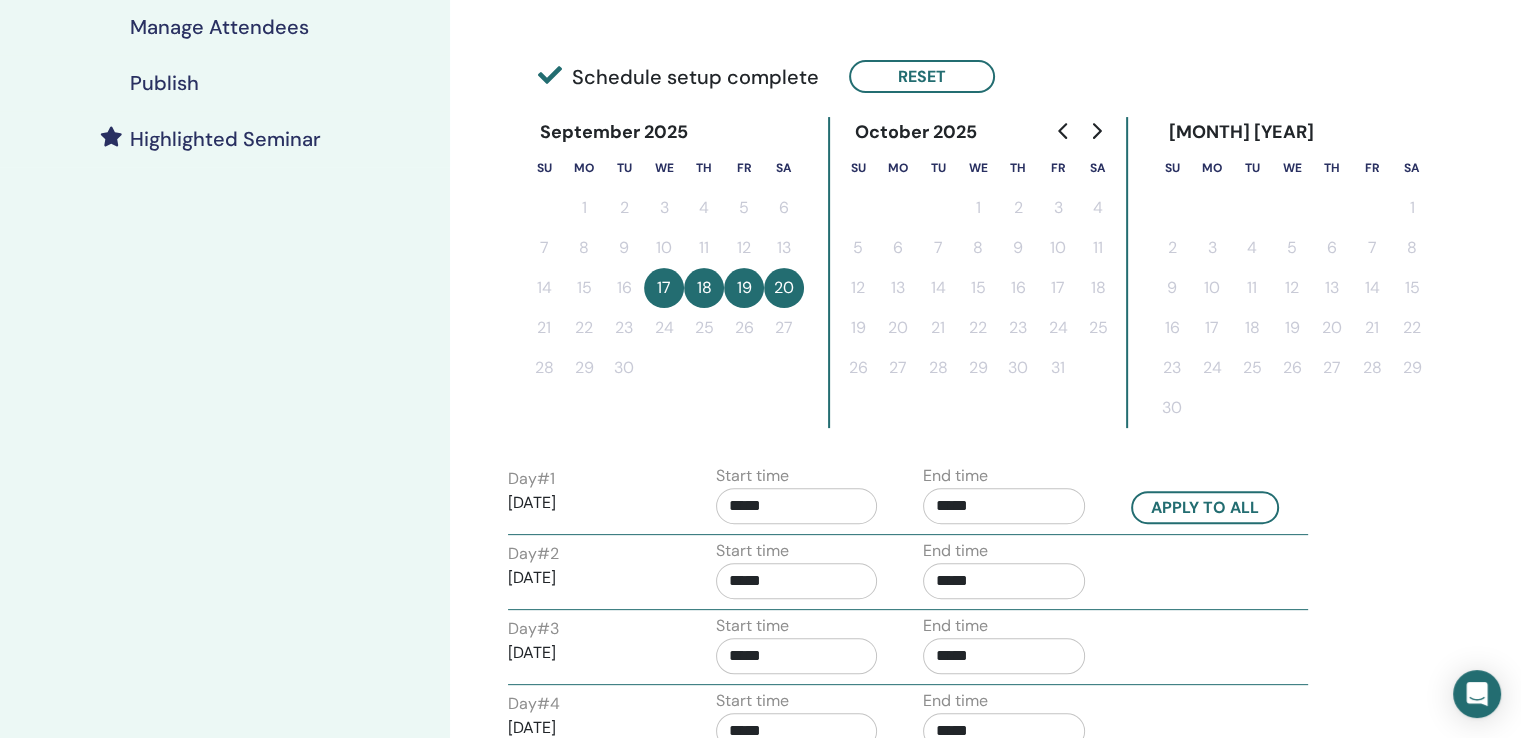 scroll, scrollTop: 500, scrollLeft: 0, axis: vertical 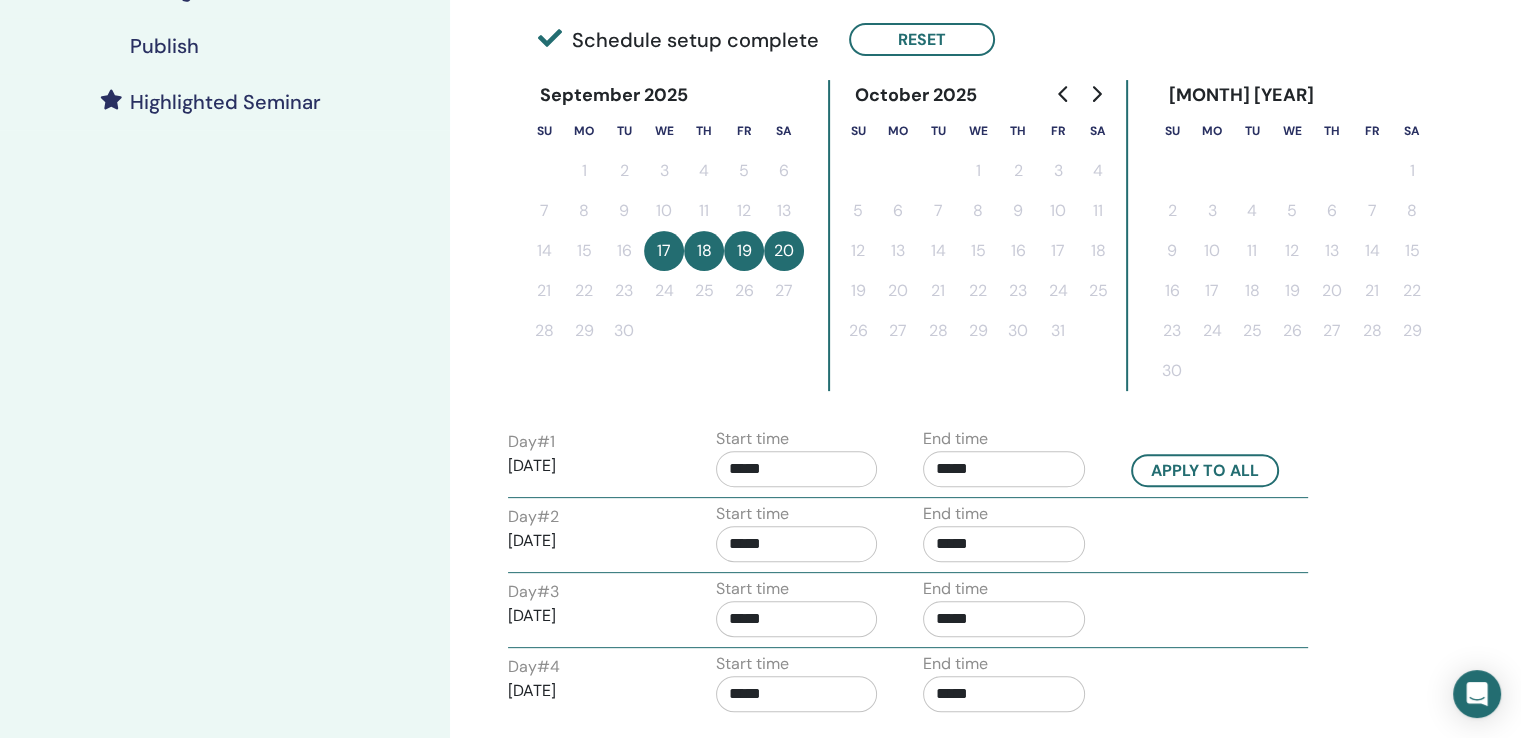 click on "*****" at bounding box center (797, 469) 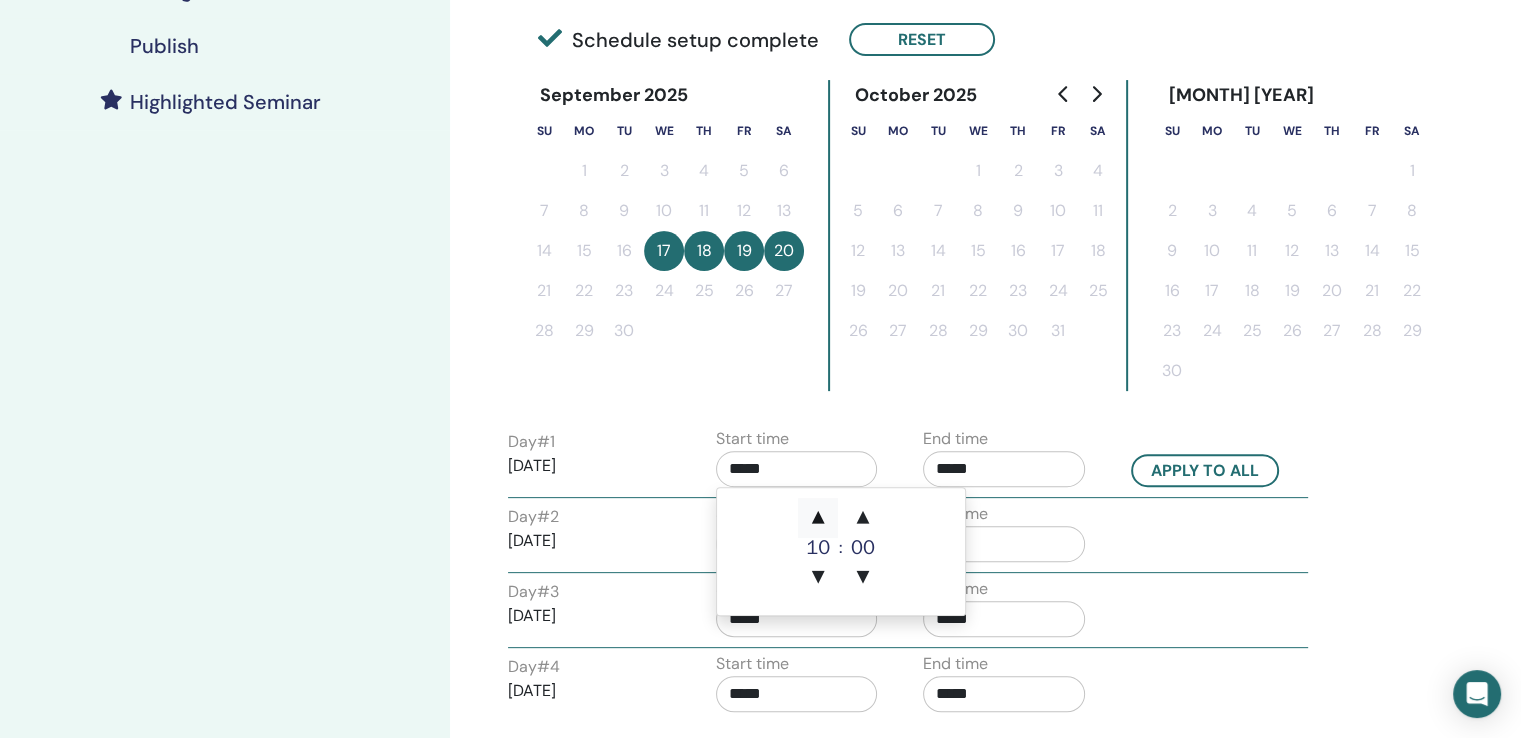 click on "▲" at bounding box center [818, 518] 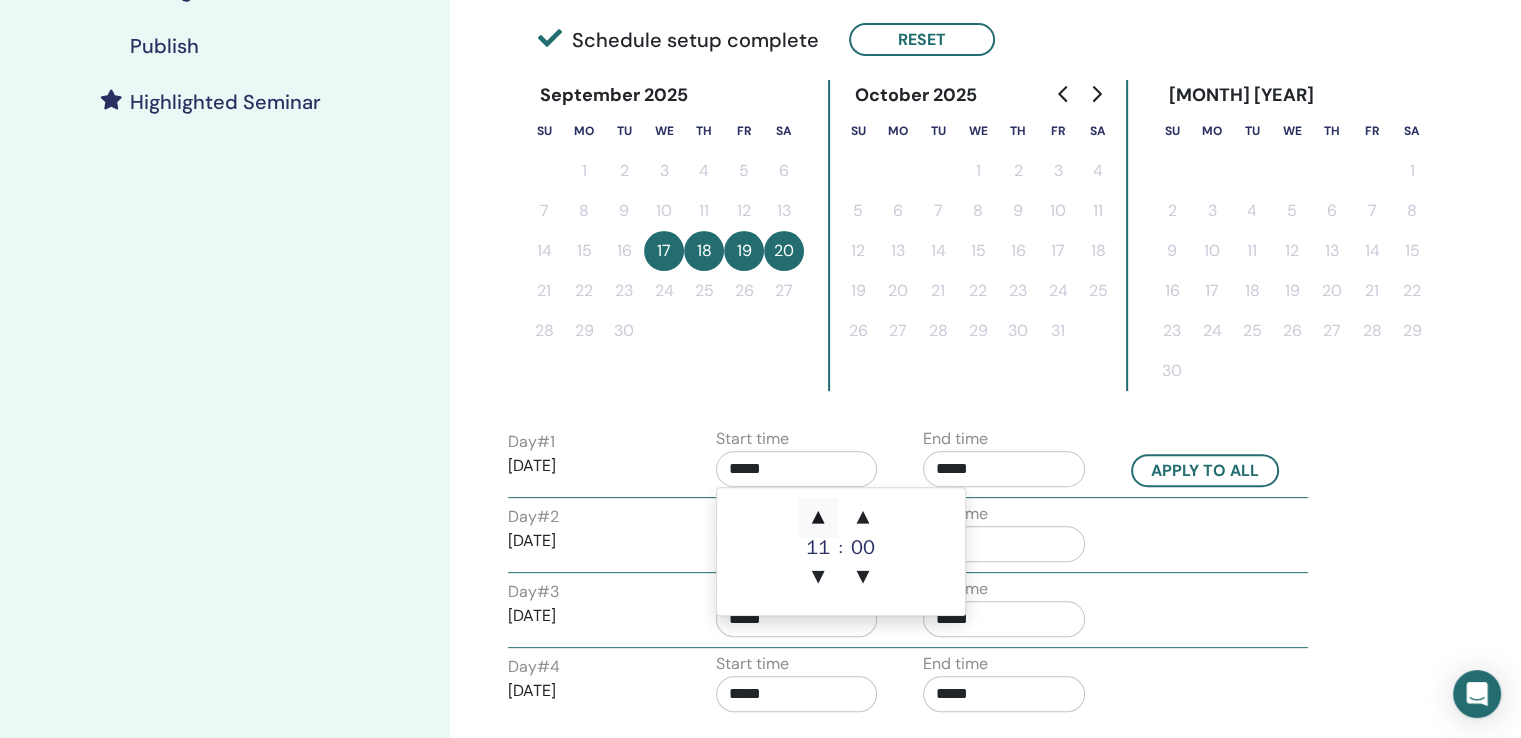 click on "▲" at bounding box center (818, 518) 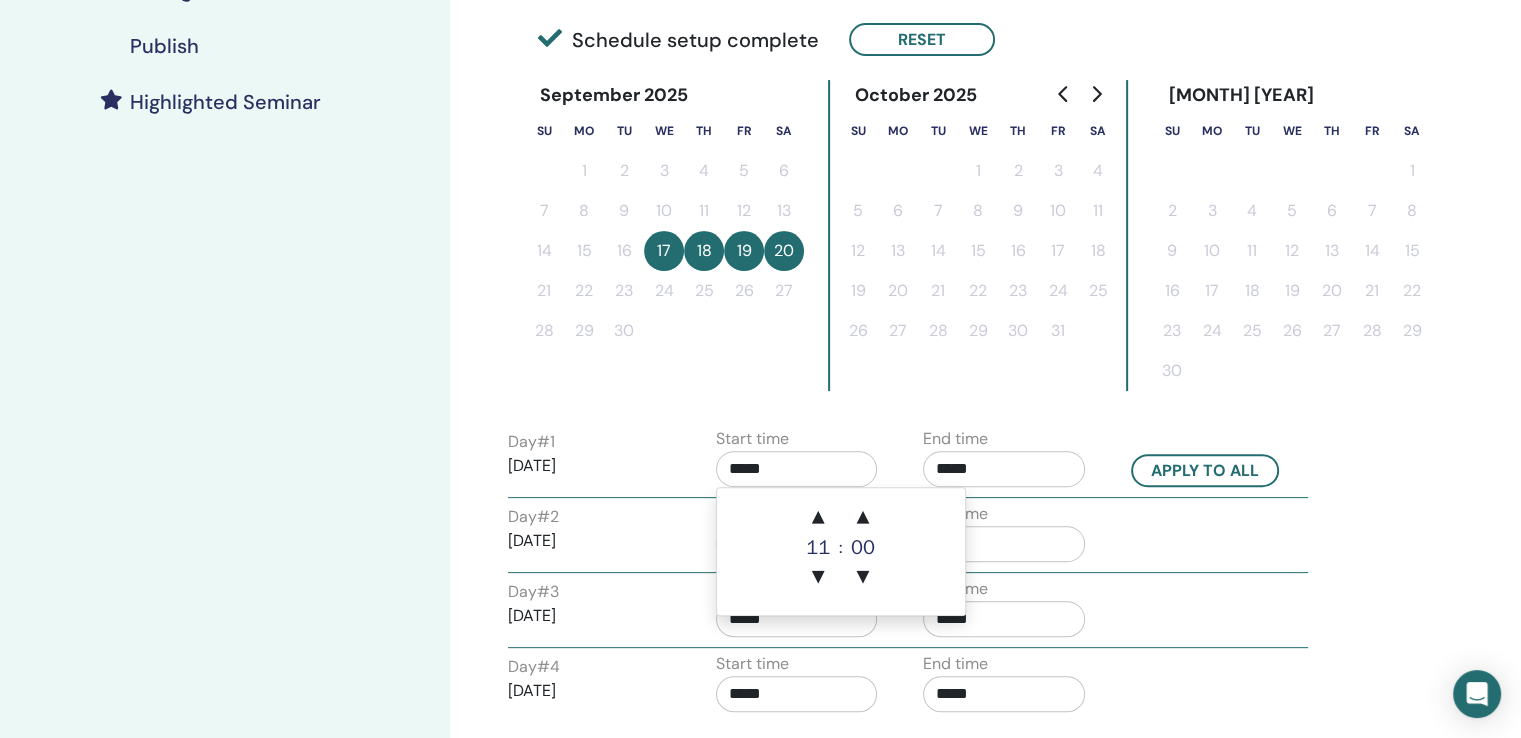 click on "*****" at bounding box center (1004, 469) 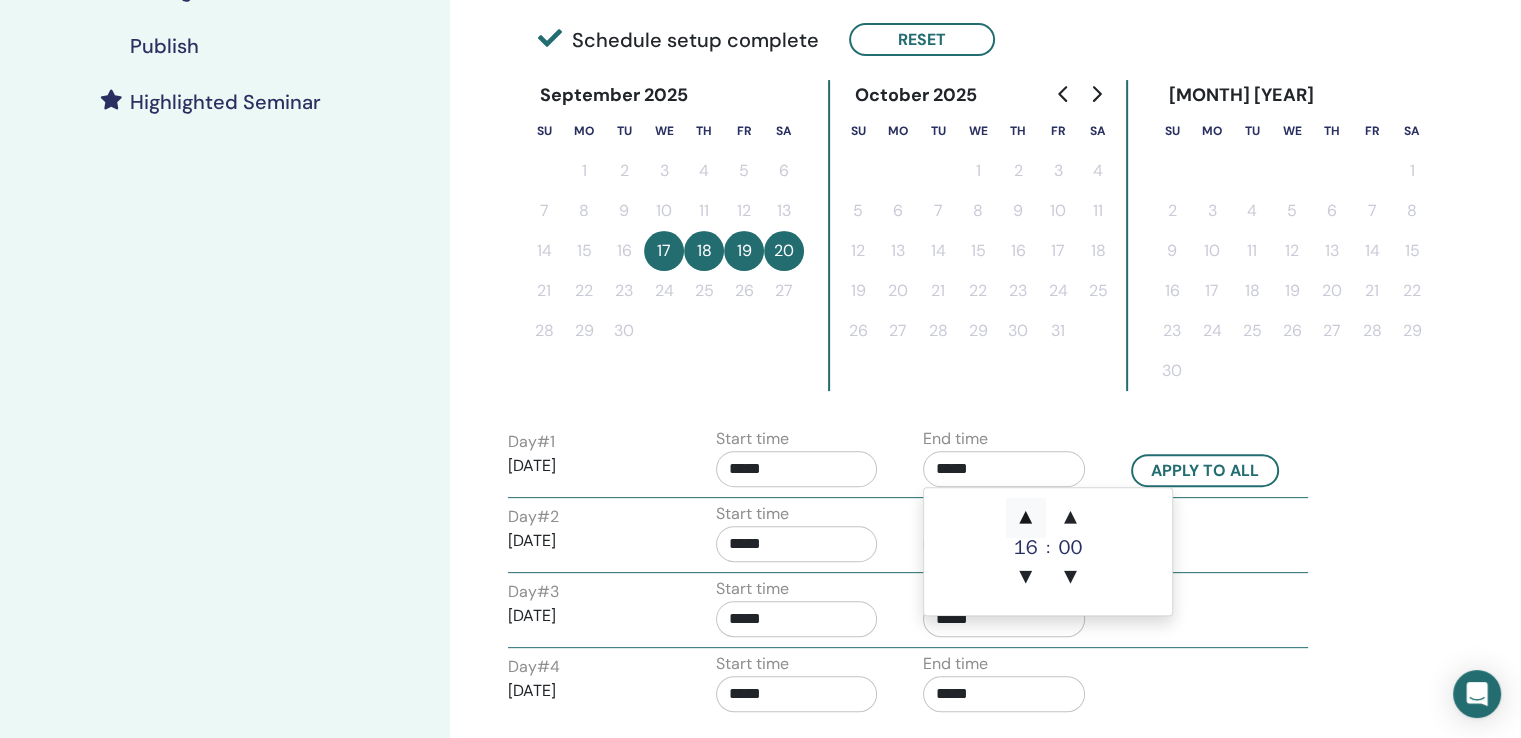 click on "▲" at bounding box center (1026, 518) 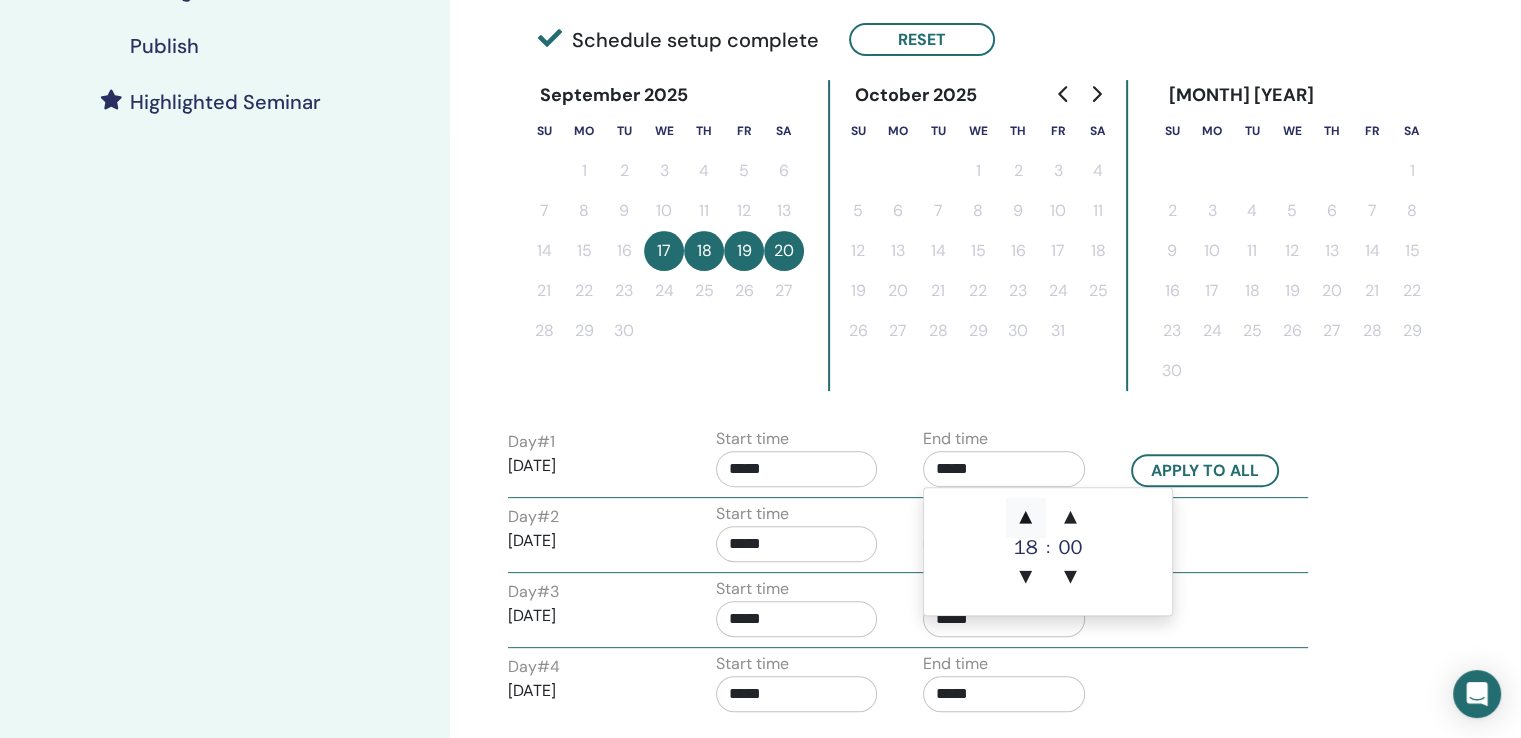 click on "▲" at bounding box center (1026, 518) 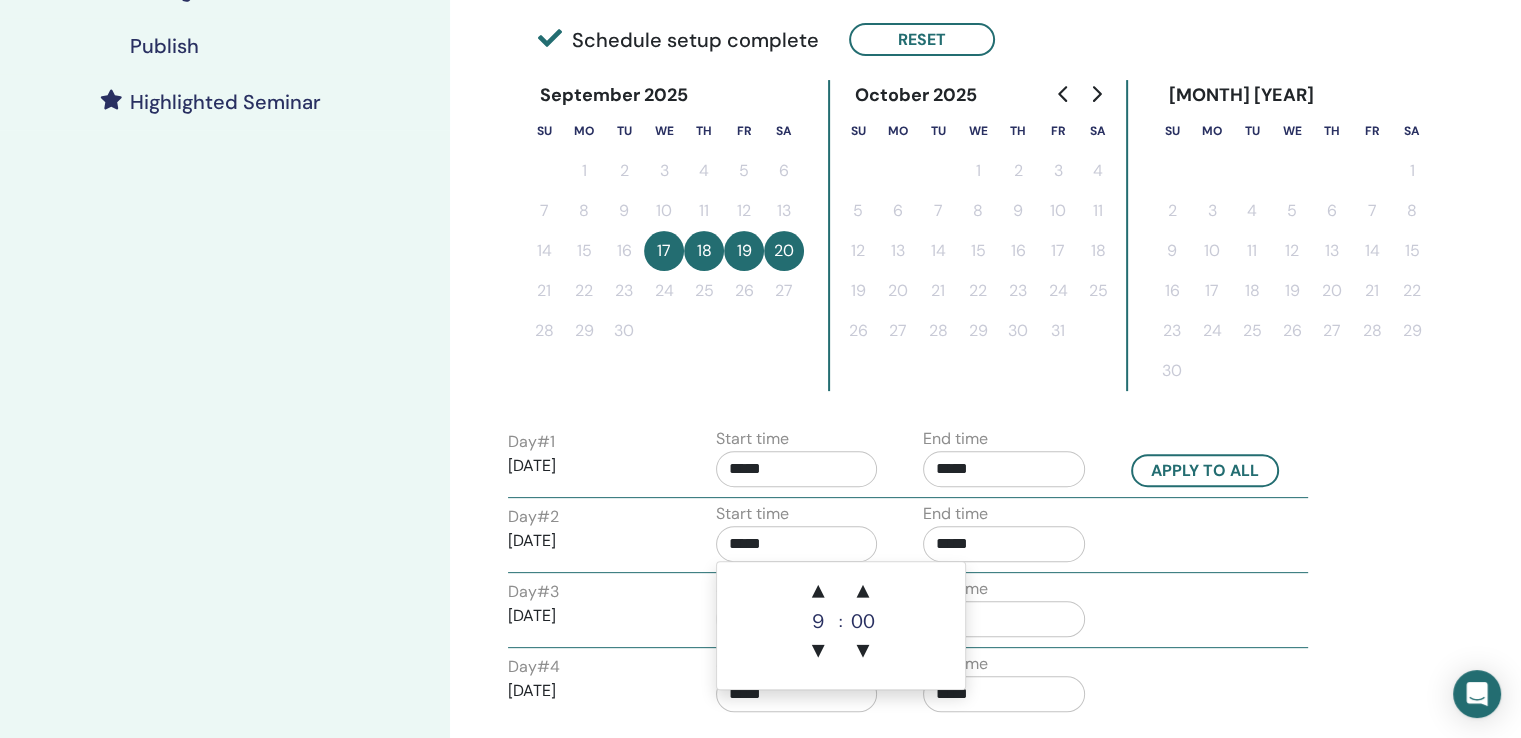 click on "*****" at bounding box center [797, 544] 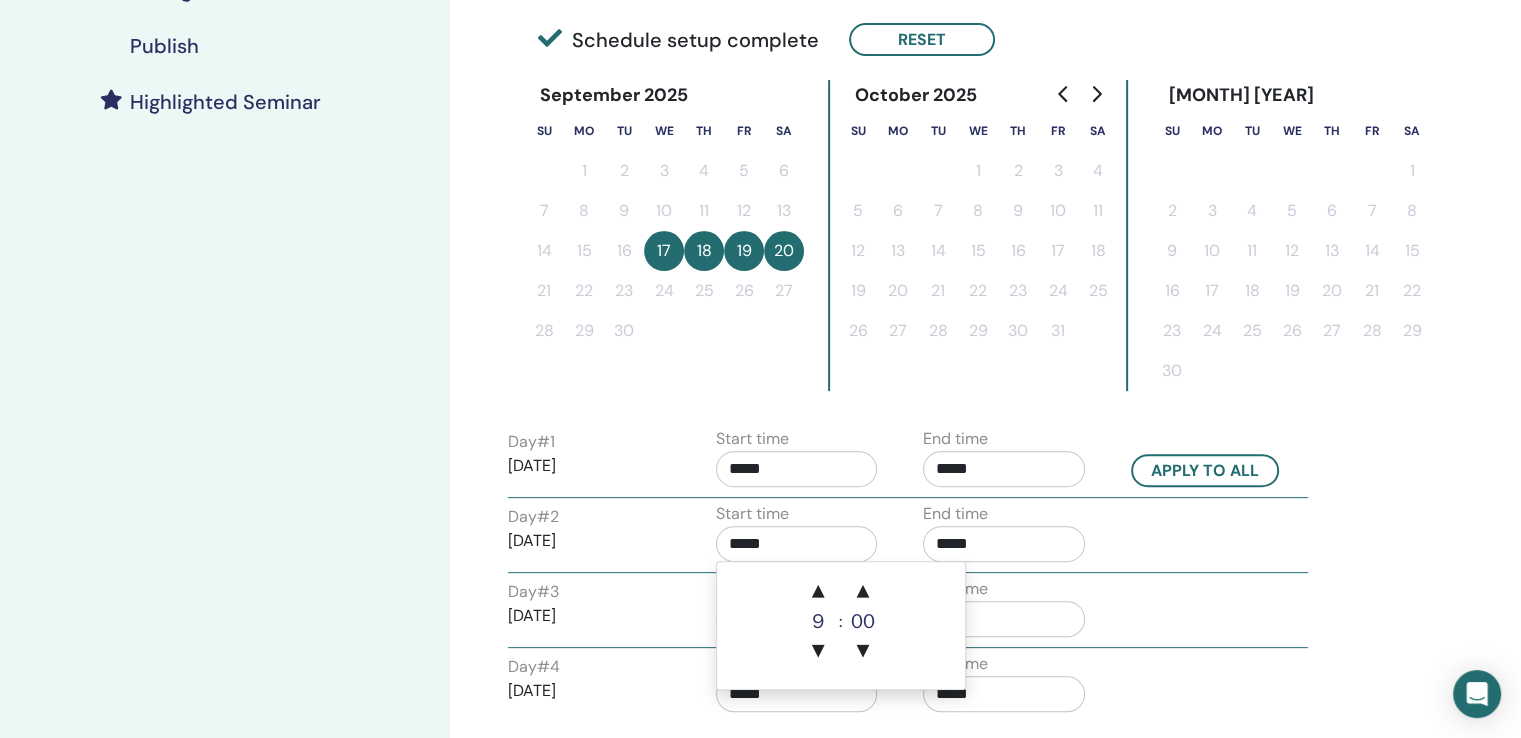 click on "Day  # 2 2025/09/18 Start time ***** End time *****" at bounding box center [908, 537] 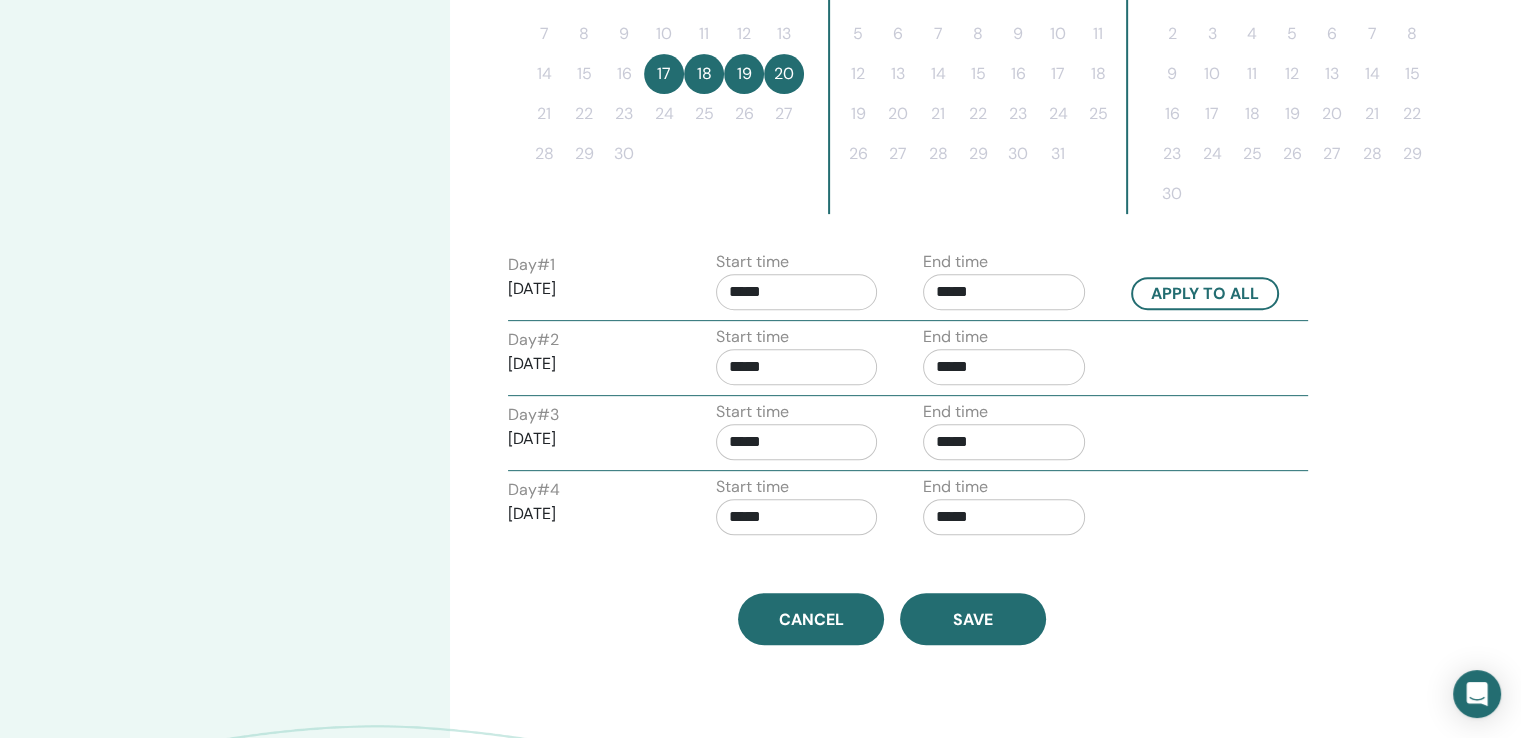 scroll, scrollTop: 700, scrollLeft: 0, axis: vertical 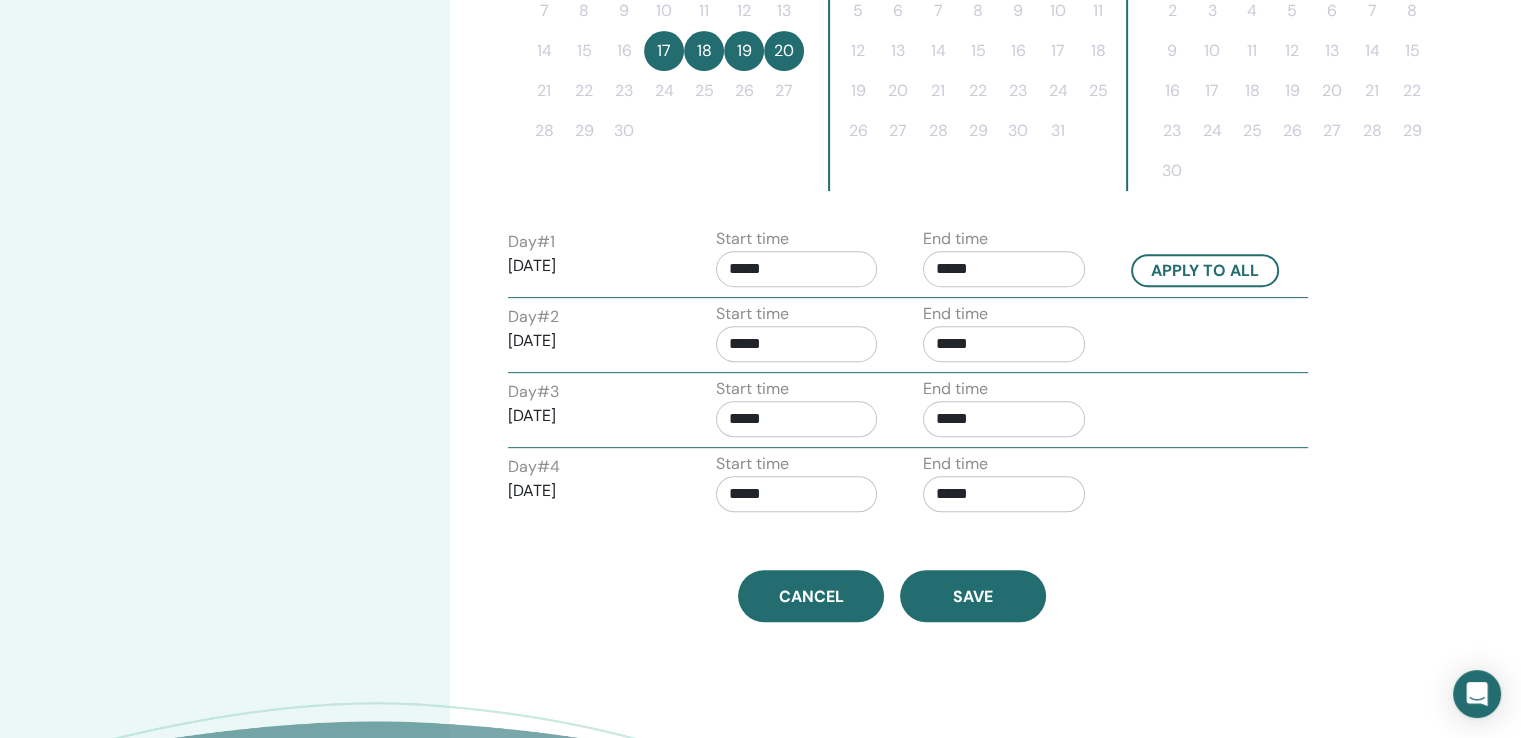 click on "*****" at bounding box center (797, 494) 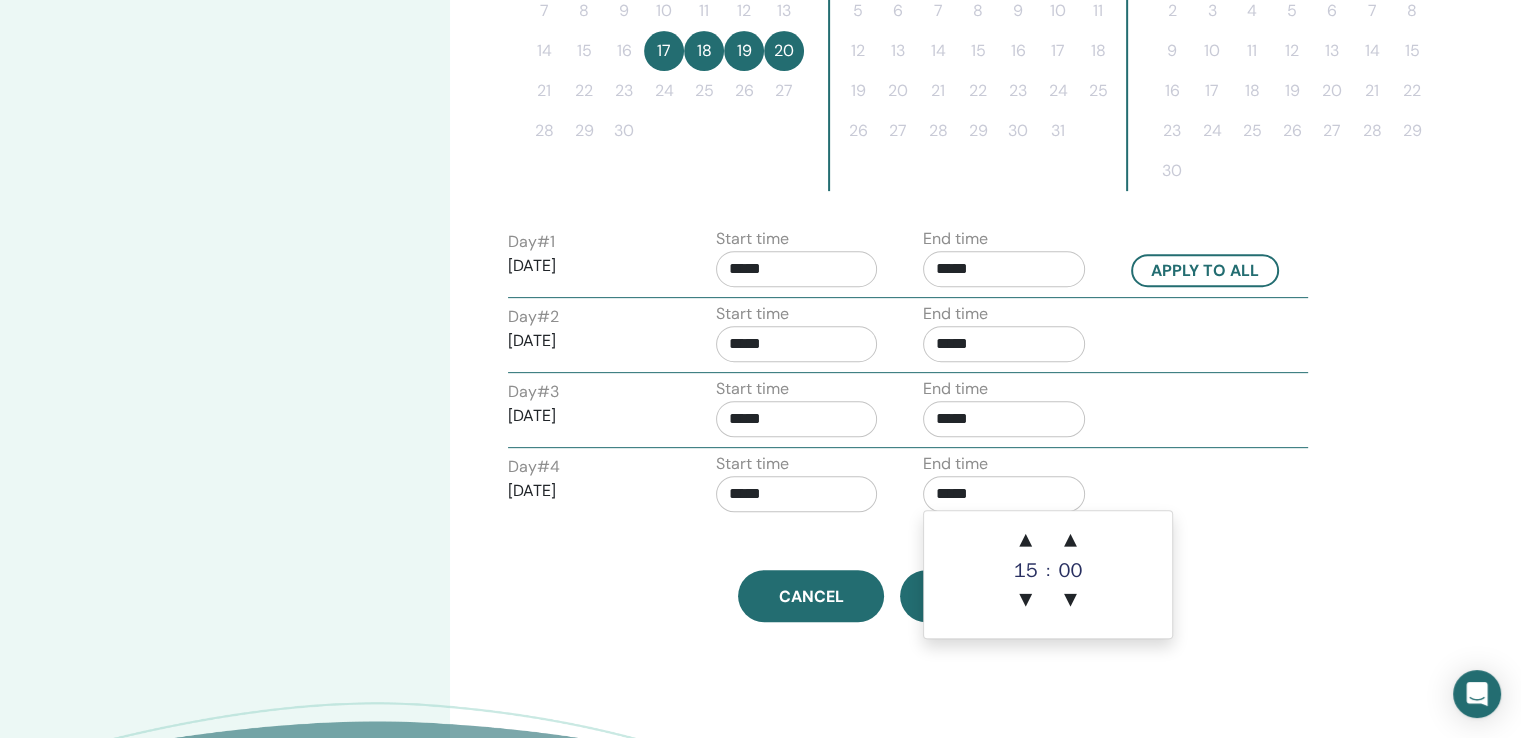 click on "*****" at bounding box center (1004, 494) 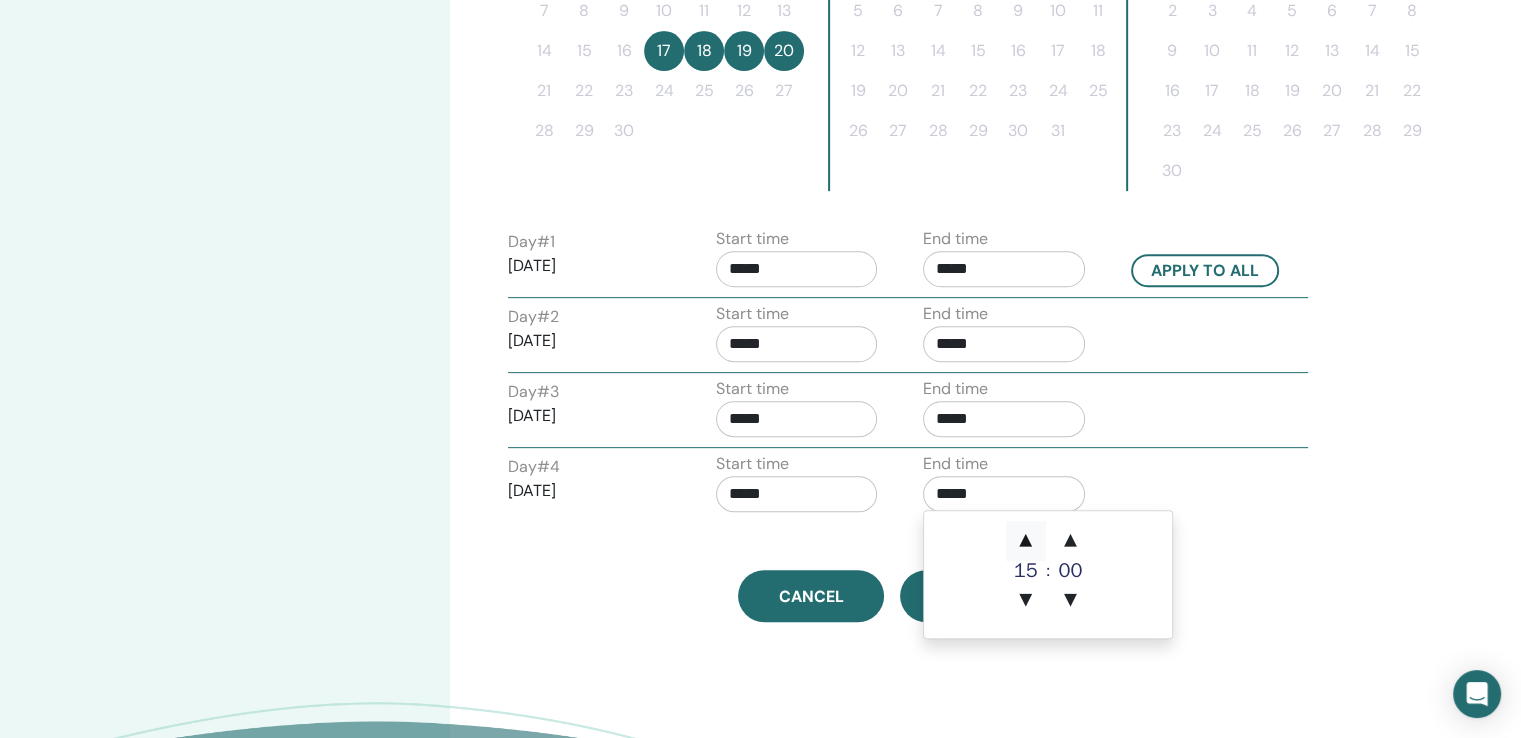 click on "▲" at bounding box center (1026, 541) 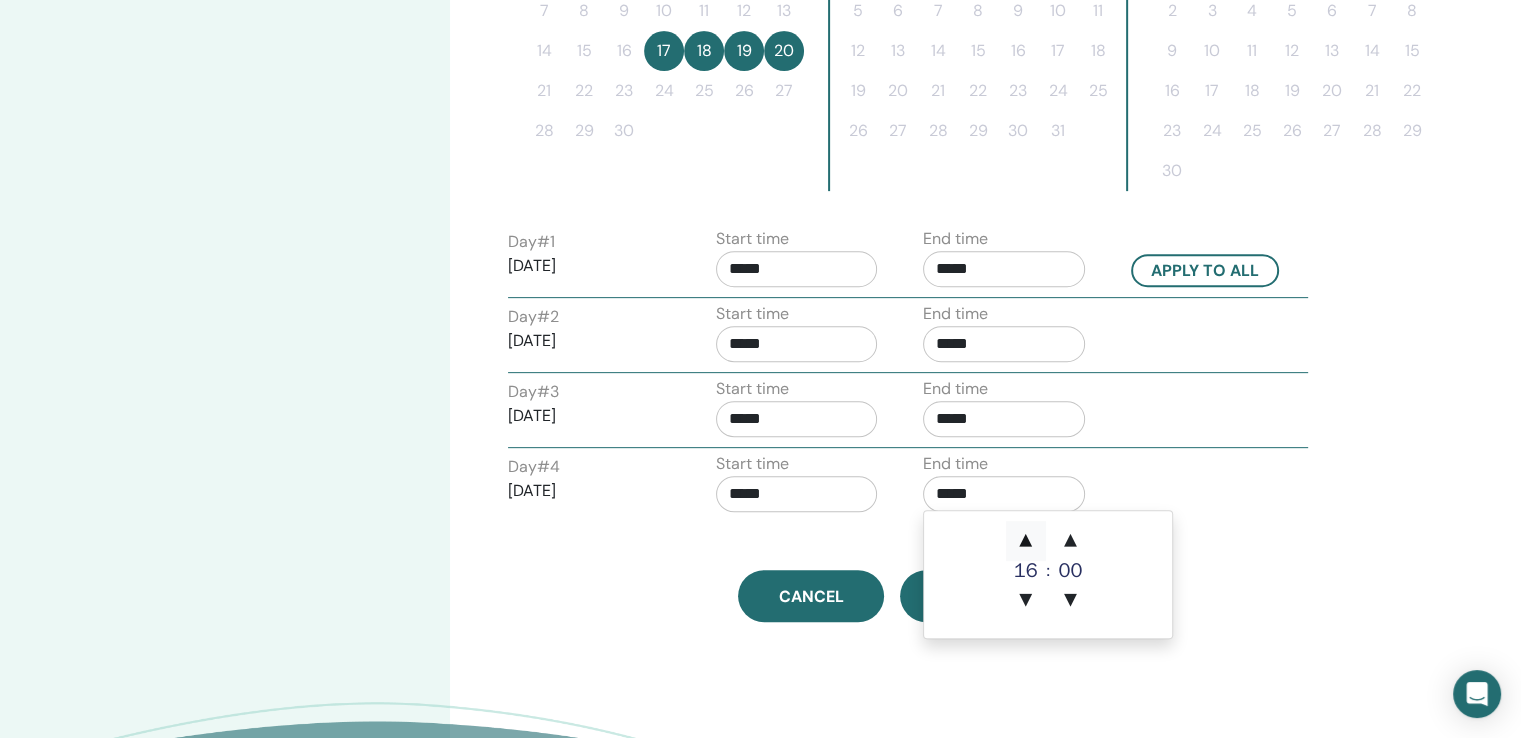 click on "▲" at bounding box center [1026, 541] 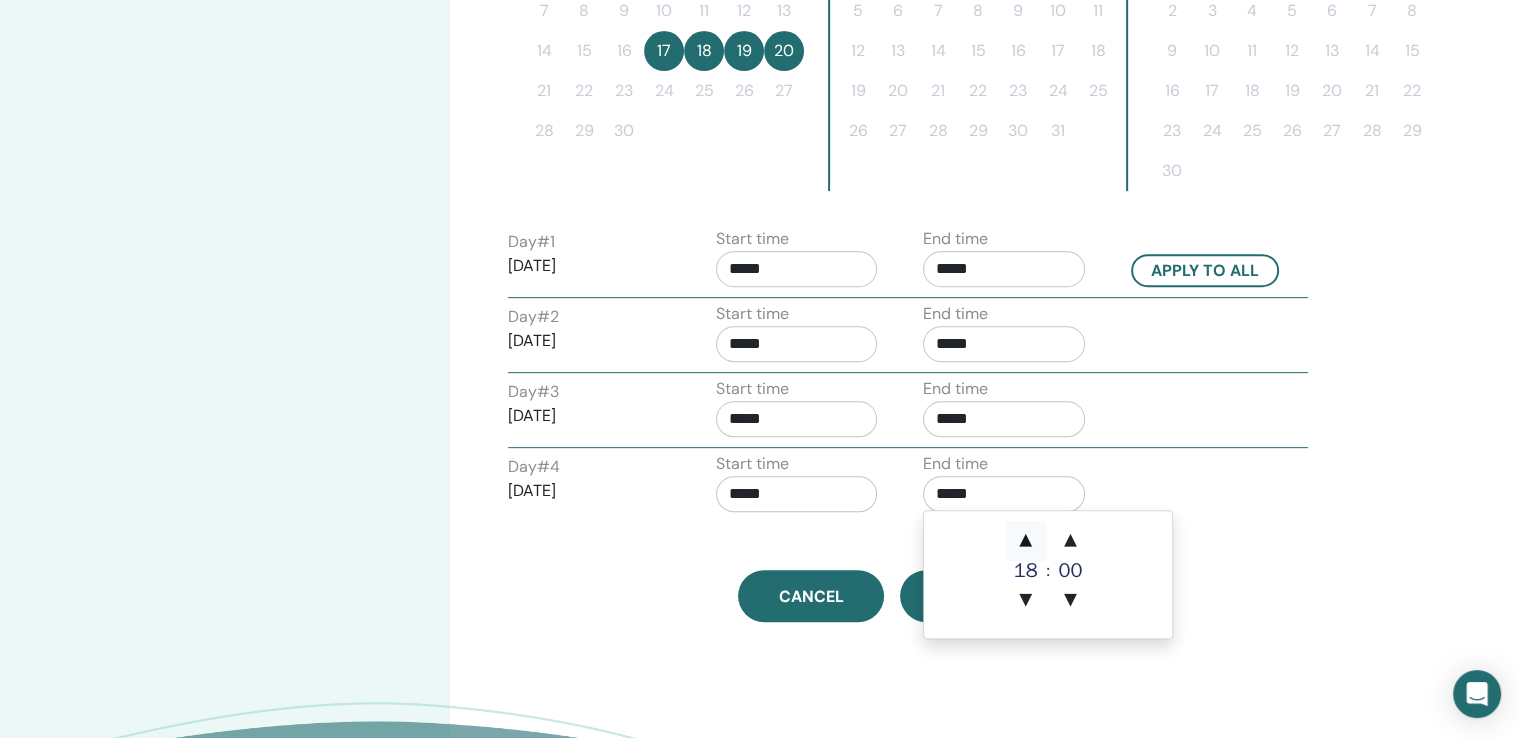 click on "▲" at bounding box center [1026, 541] 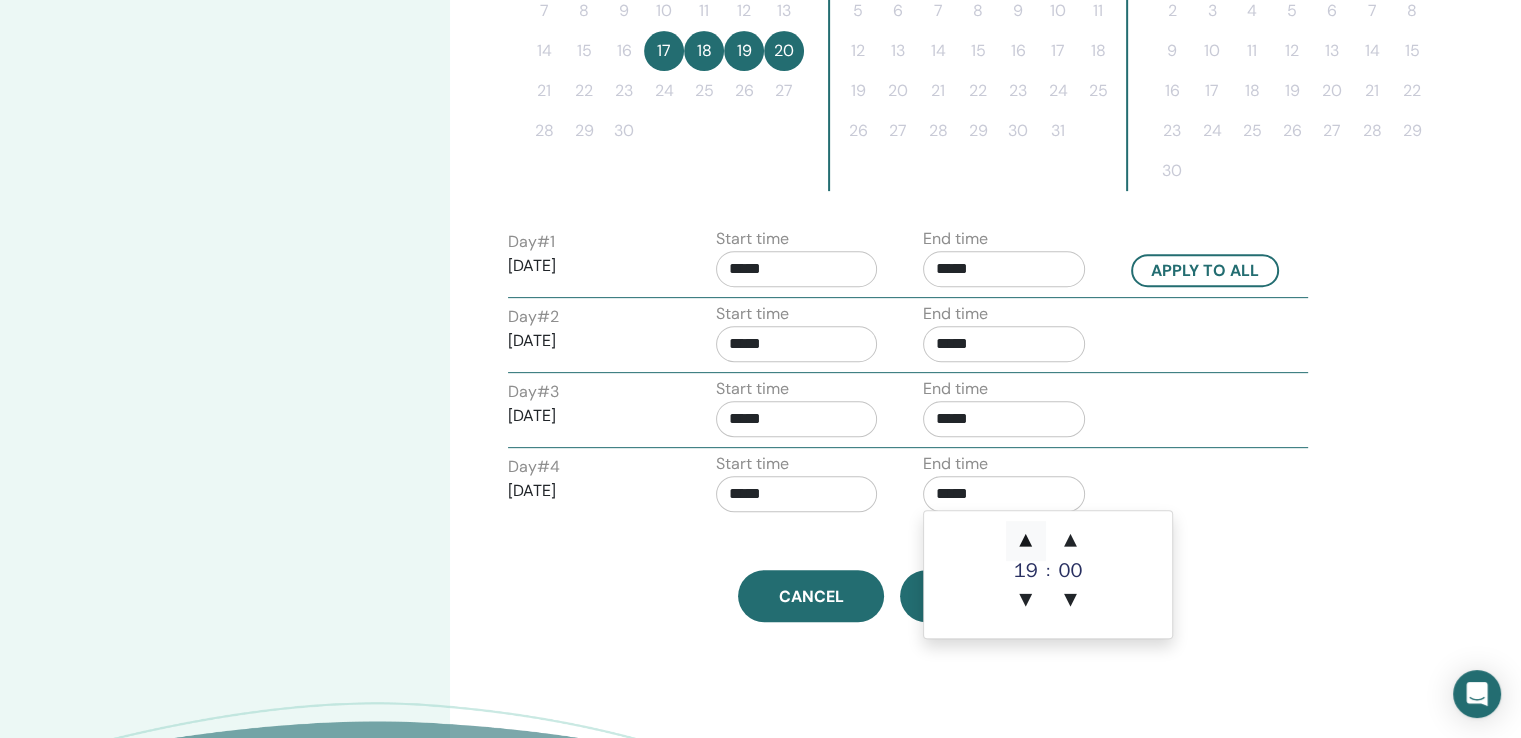 click on "▲" at bounding box center (1026, 541) 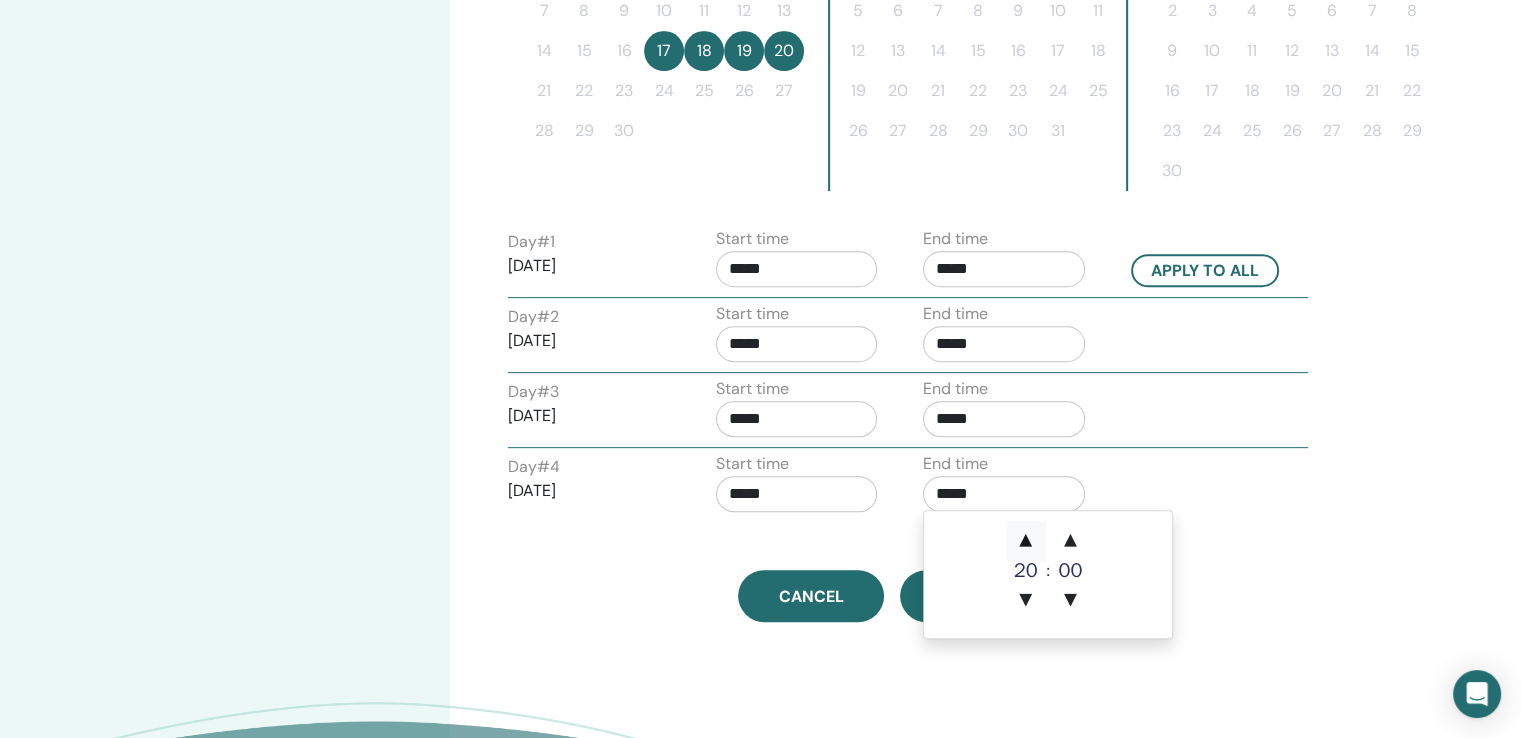 click on "▲" at bounding box center [1026, 541] 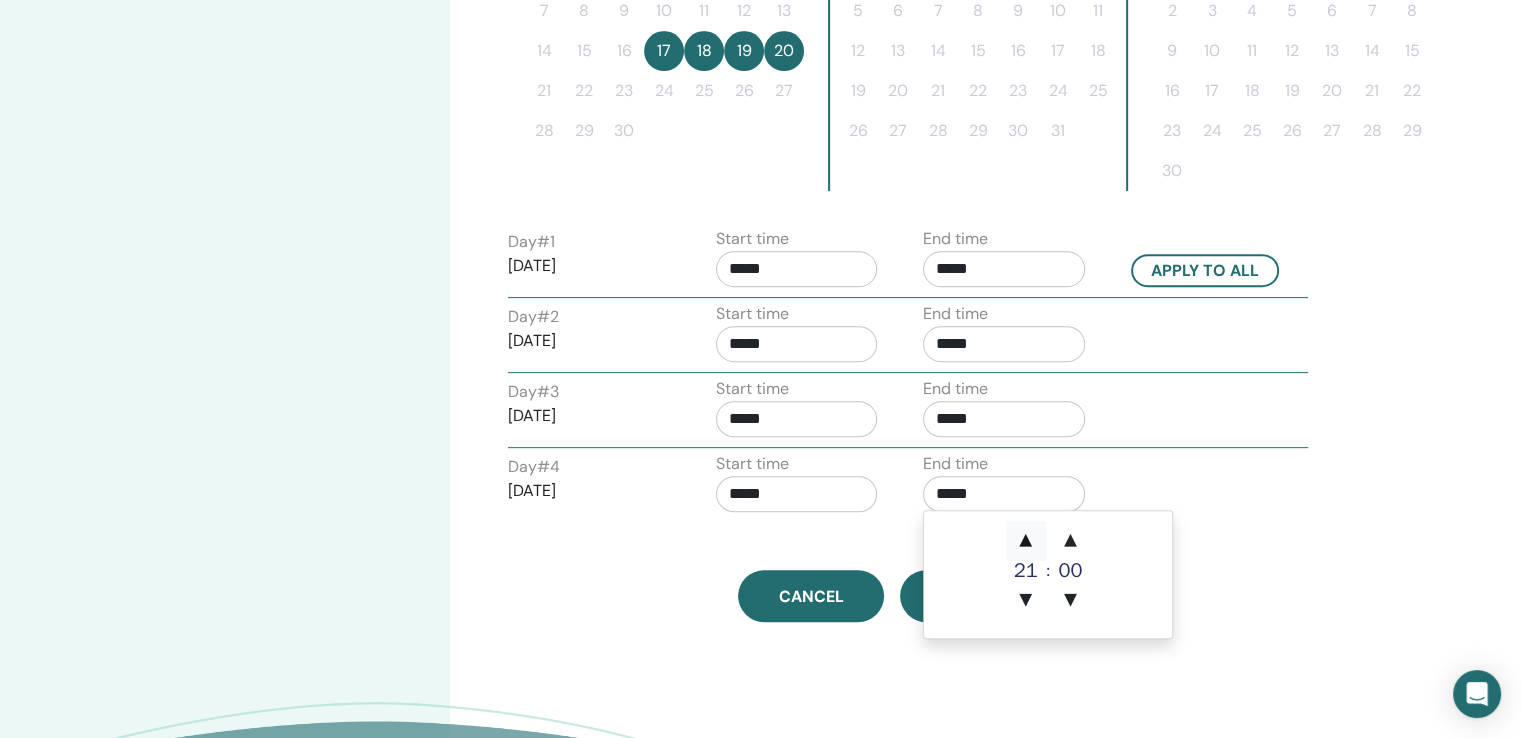 click on "▲" at bounding box center [1026, 541] 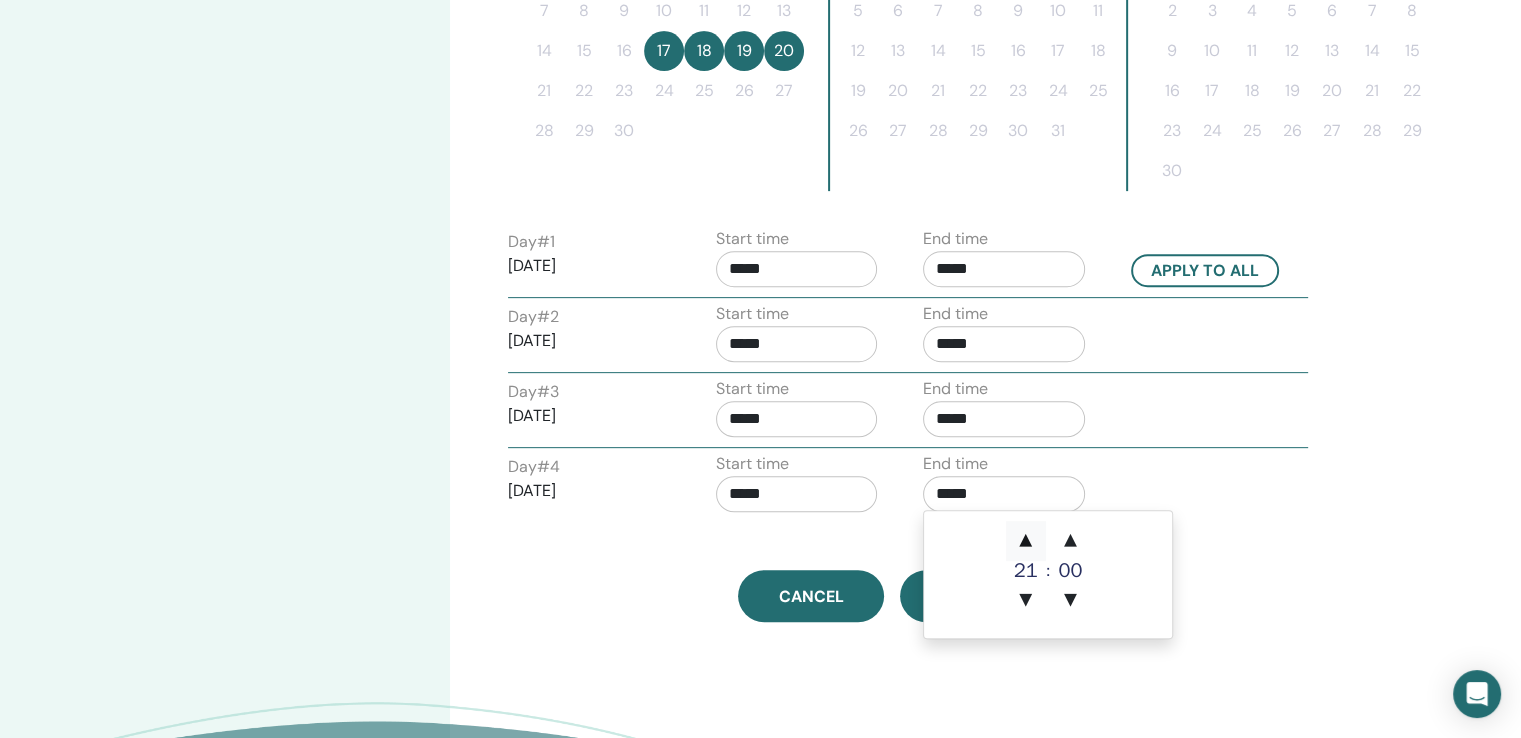 type on "*****" 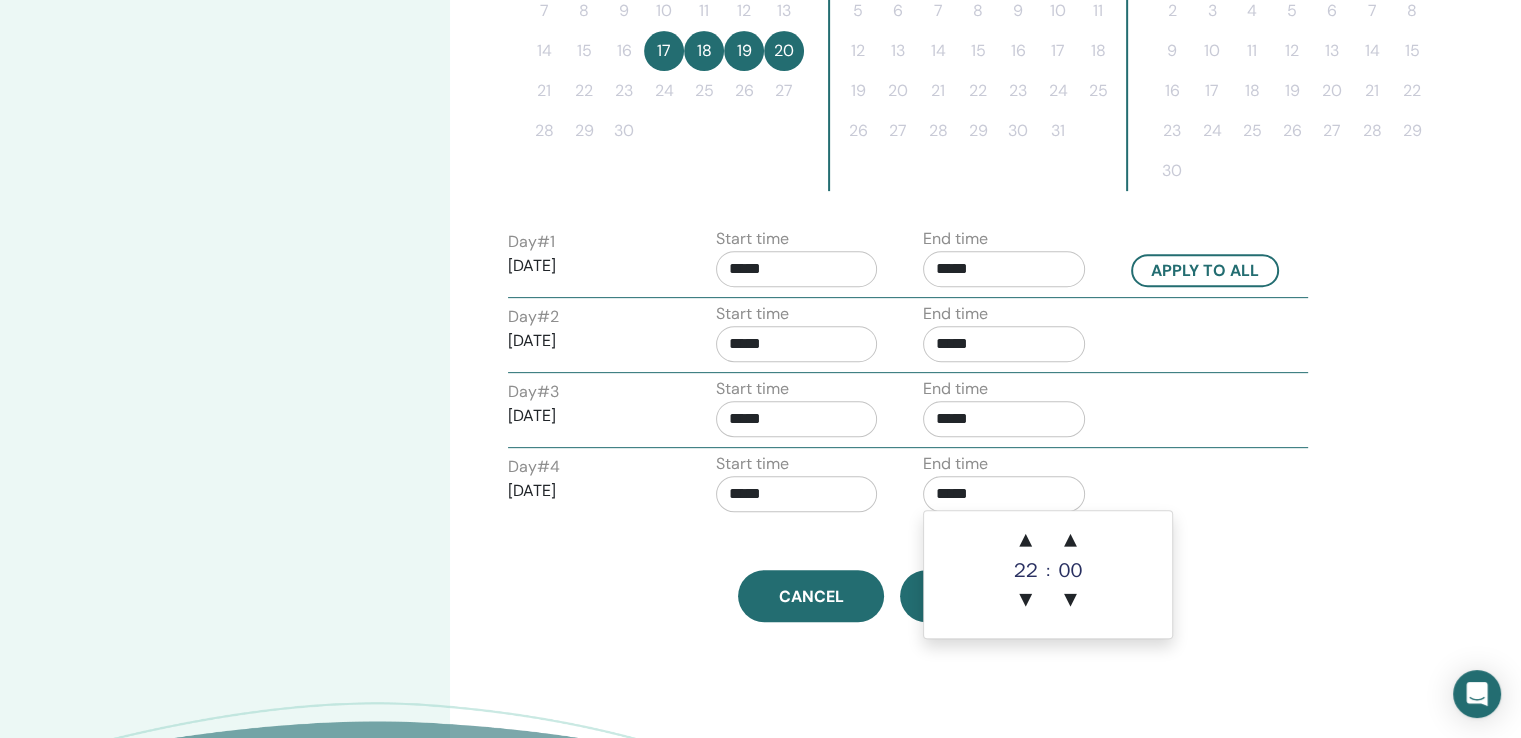 click on "*****" at bounding box center (797, 494) 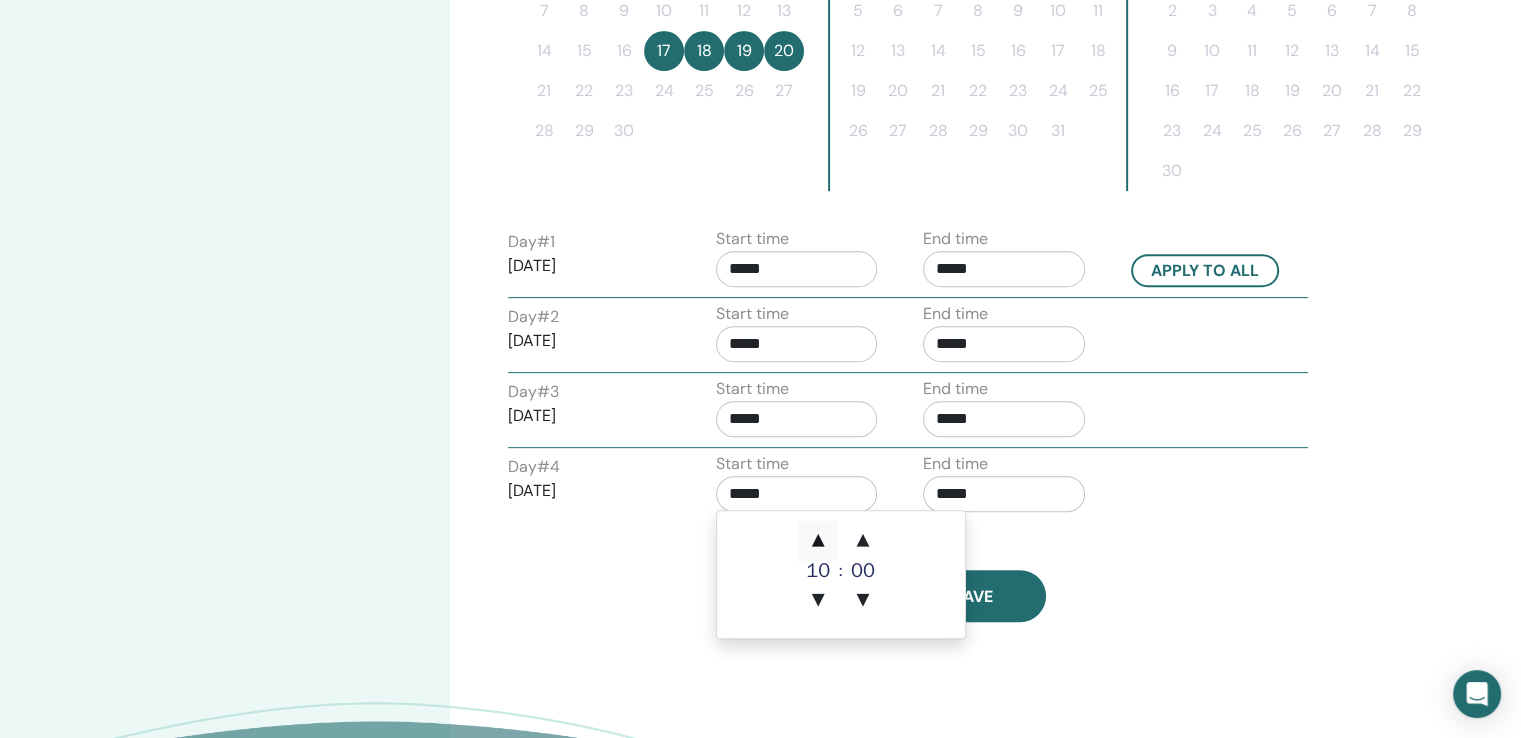 click on "▲" at bounding box center (818, 541) 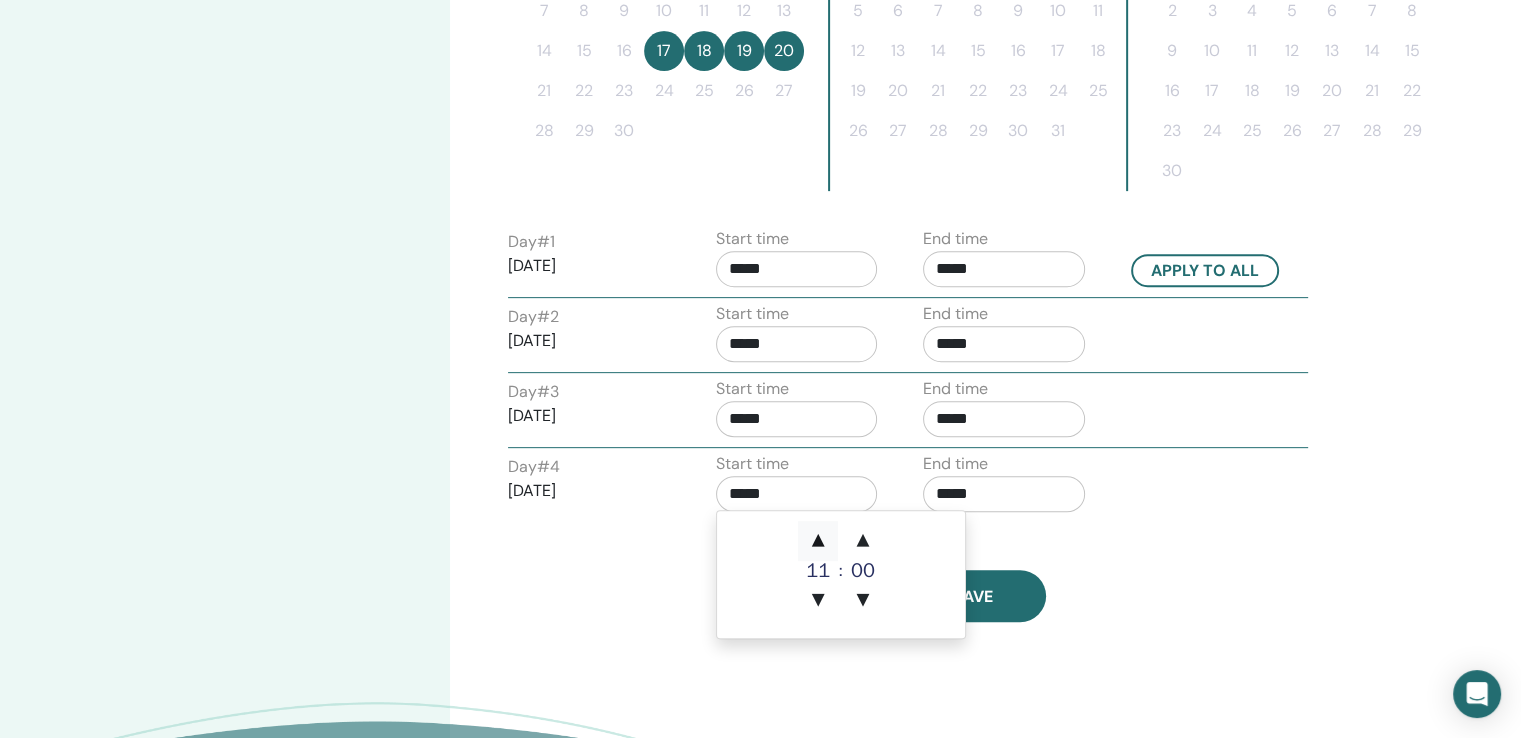 click on "▲" at bounding box center [818, 541] 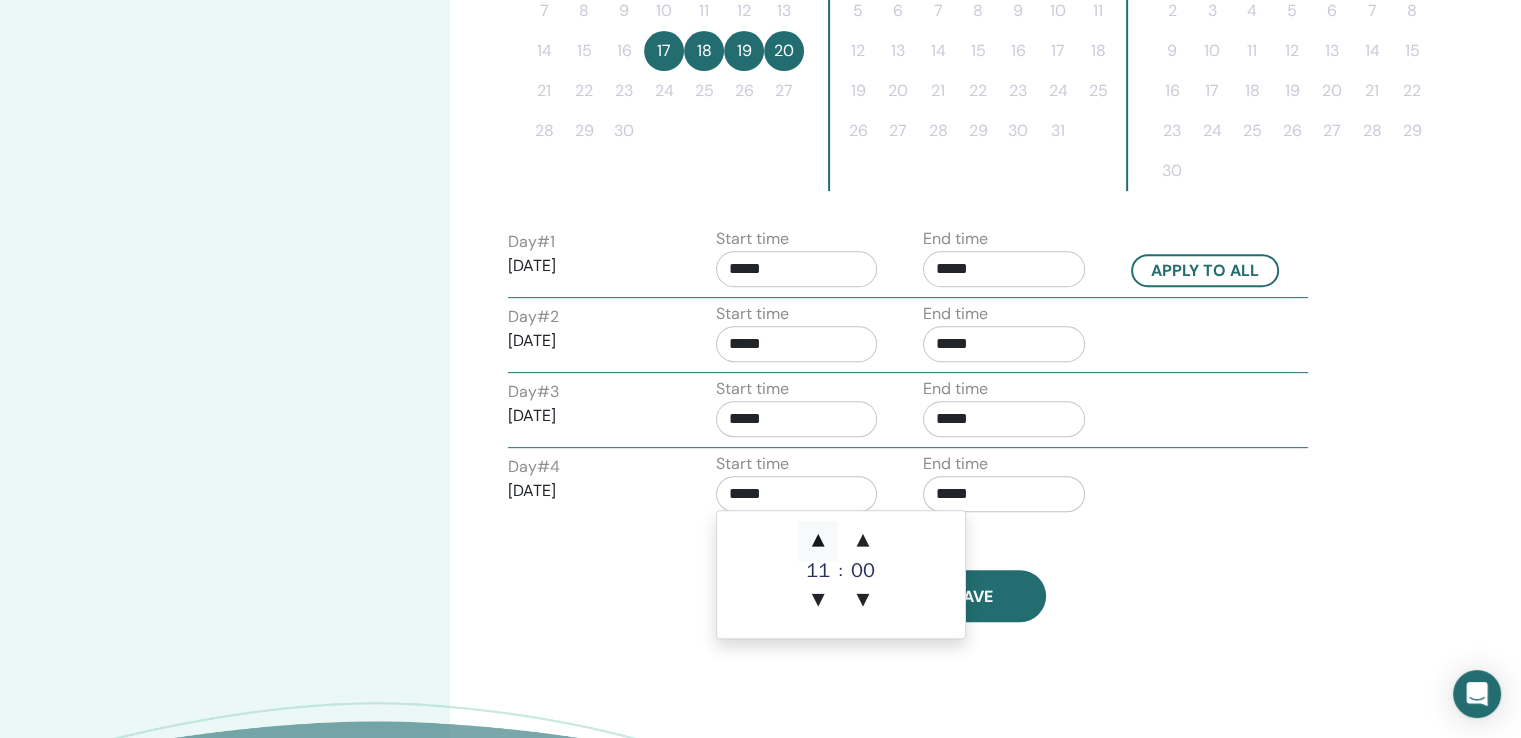 click on "▲" at bounding box center (818, 541) 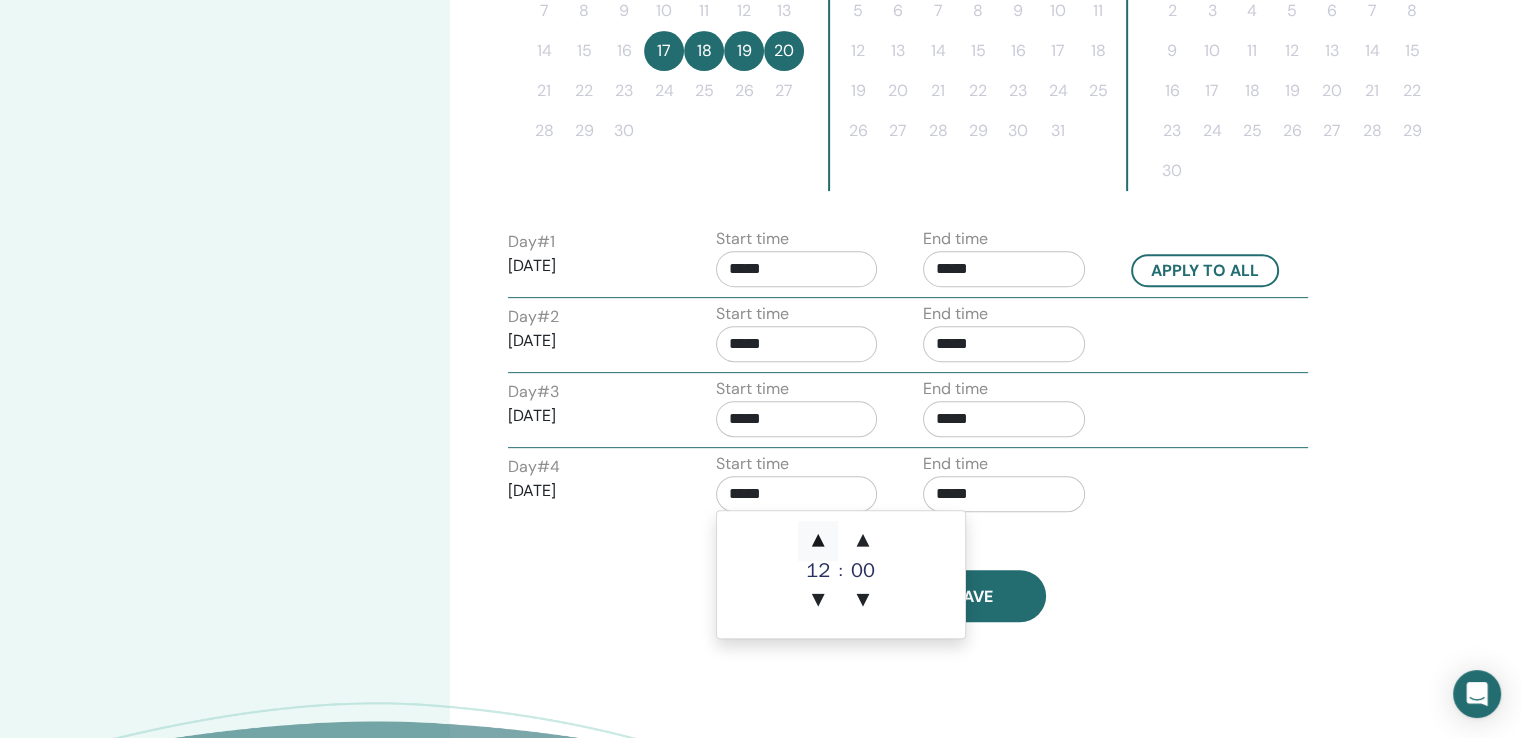 click on "▲" at bounding box center [818, 541] 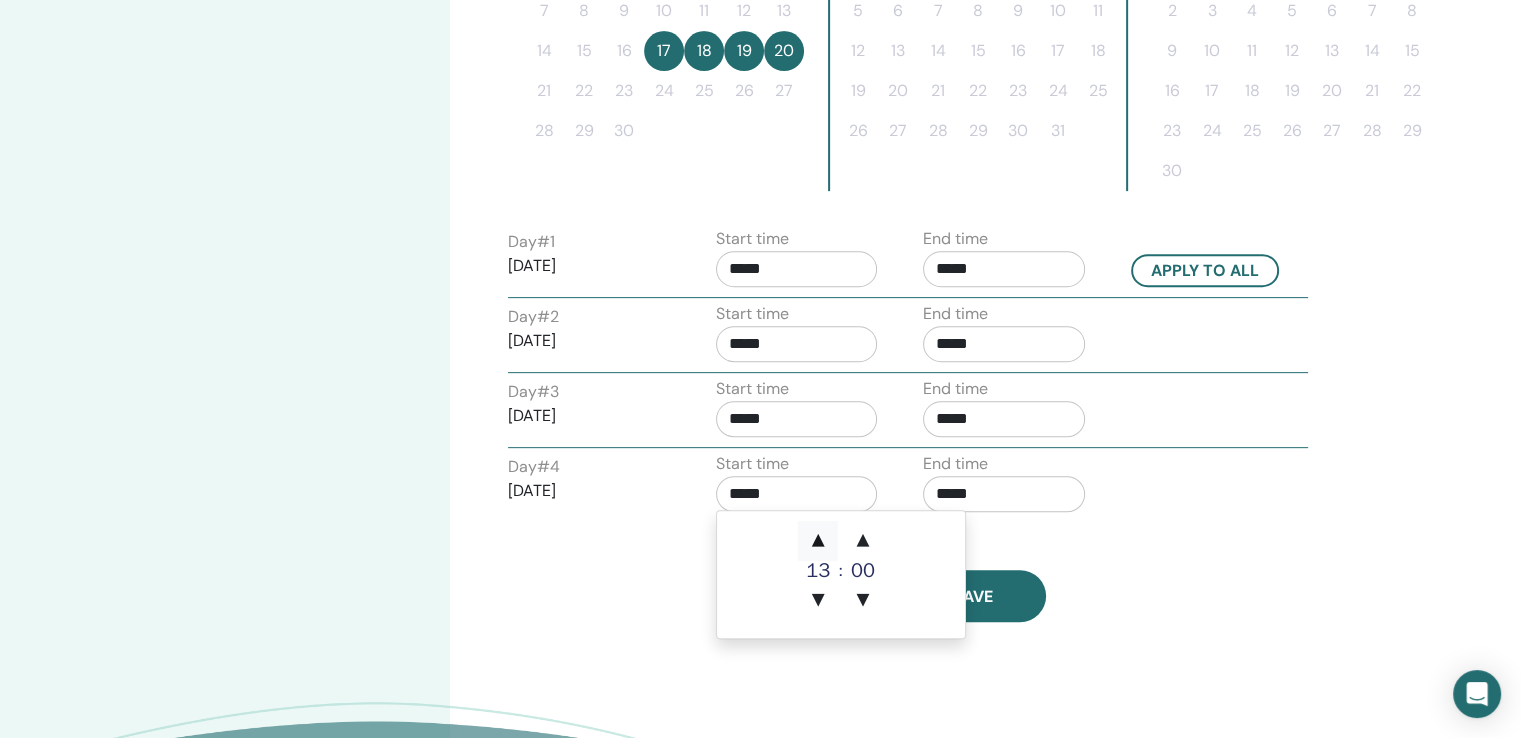 click on "▲" at bounding box center (818, 541) 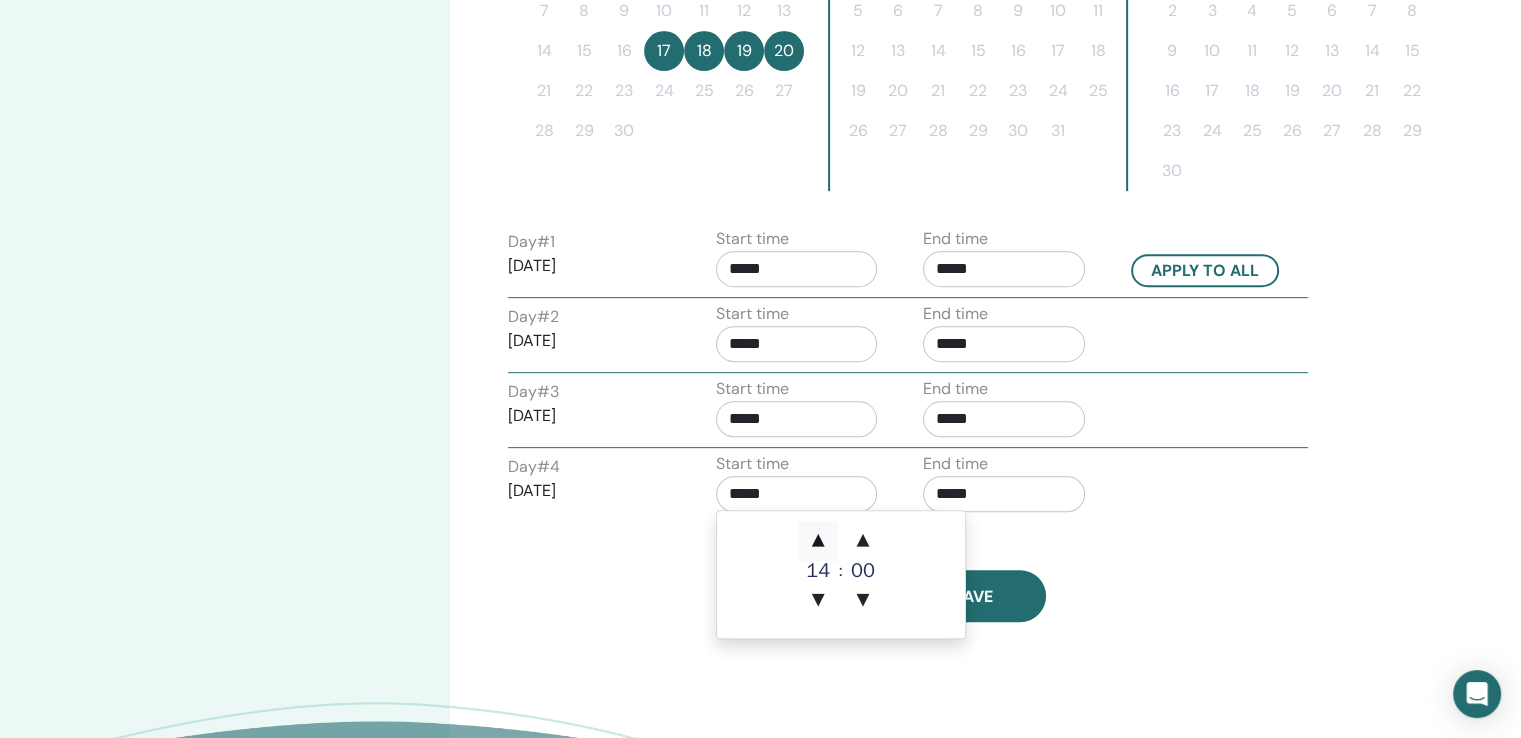 click on "▲" at bounding box center [818, 541] 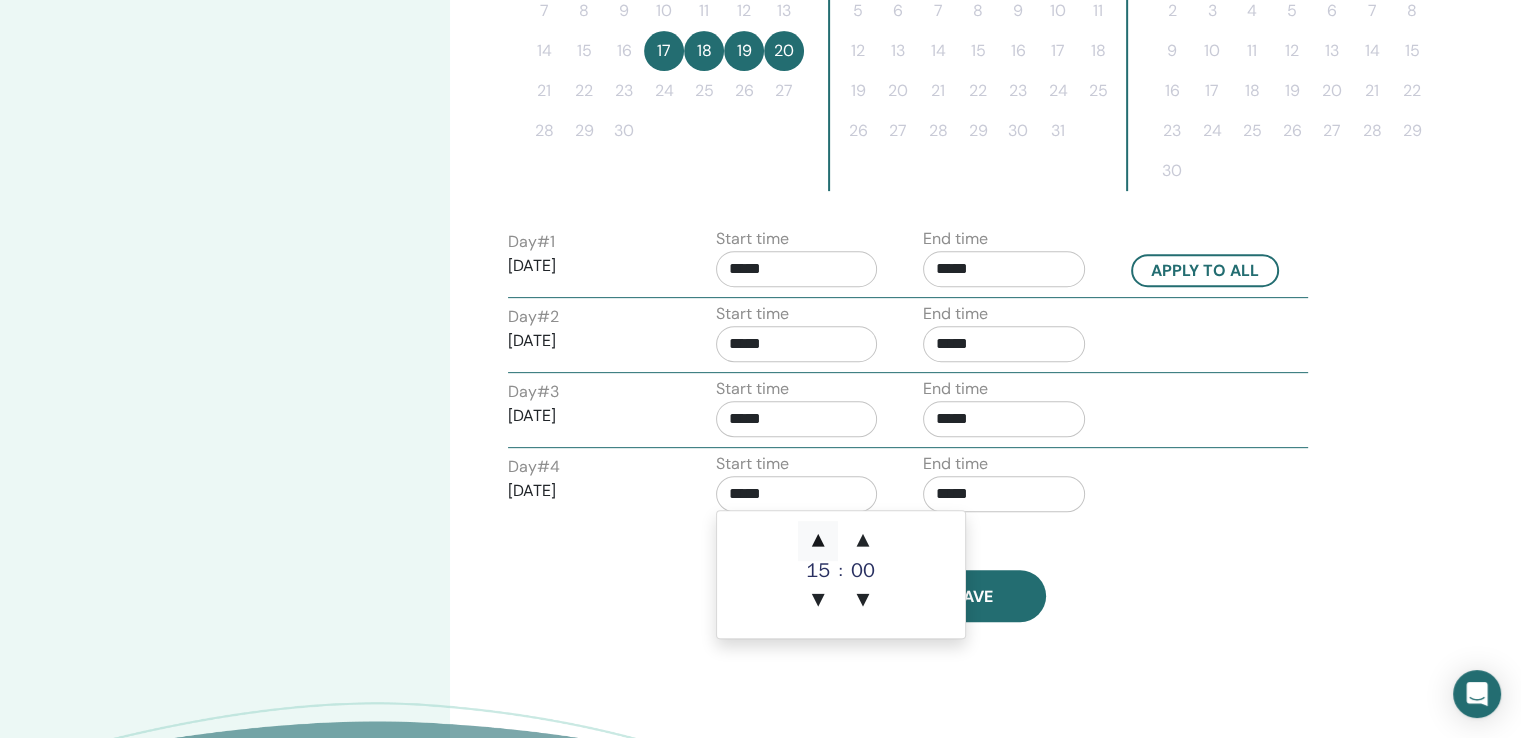 click on "▲" at bounding box center (818, 541) 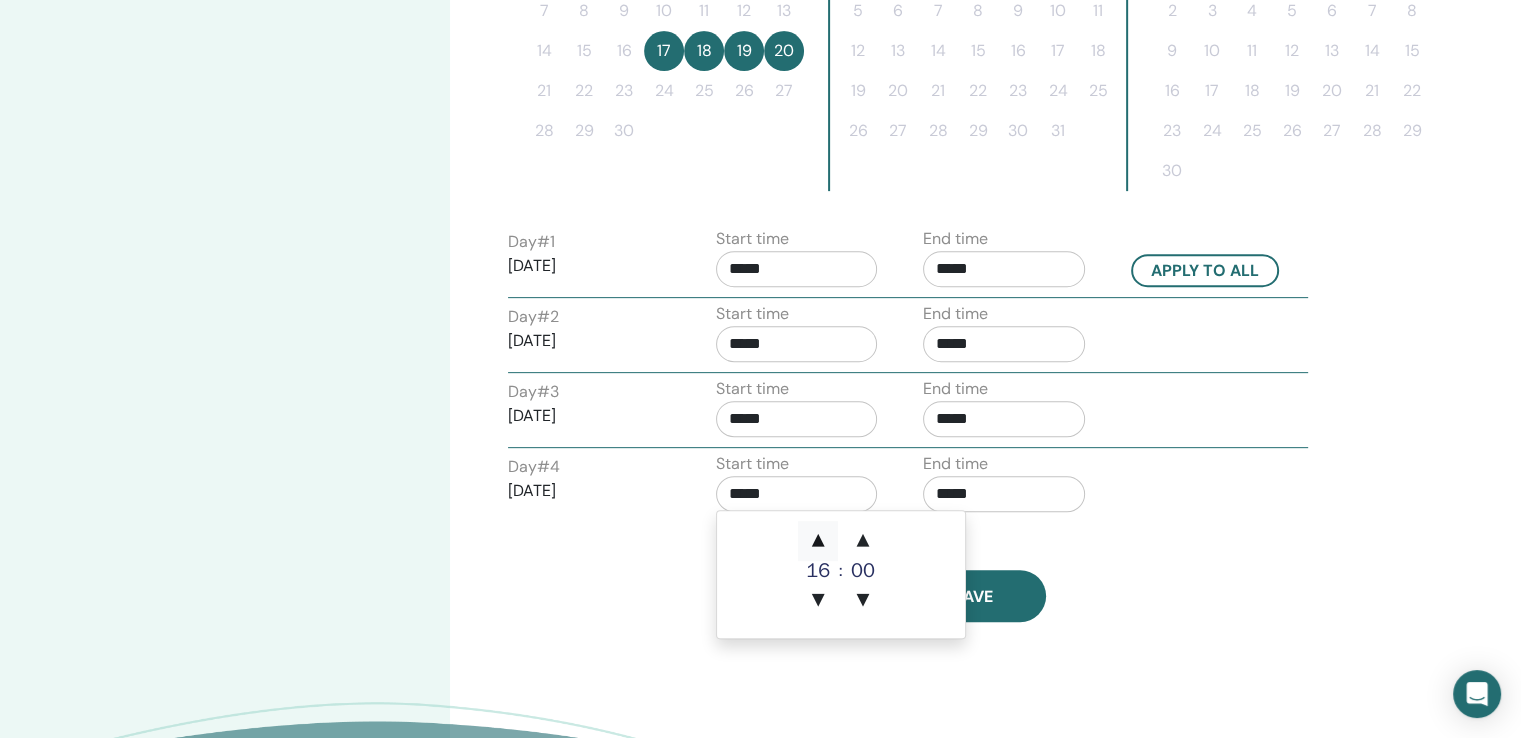 click on "▲" at bounding box center (818, 541) 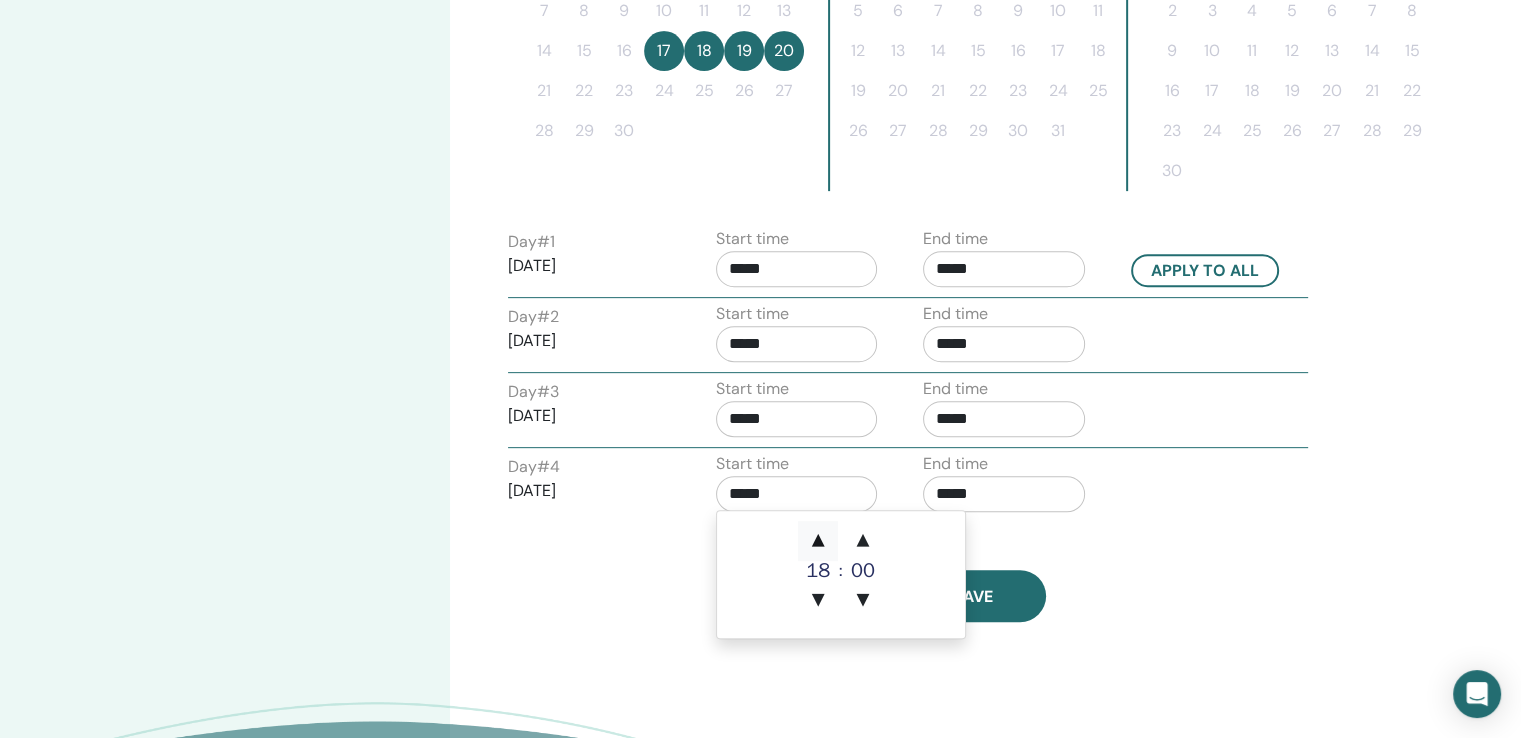 click on "▲" at bounding box center (818, 541) 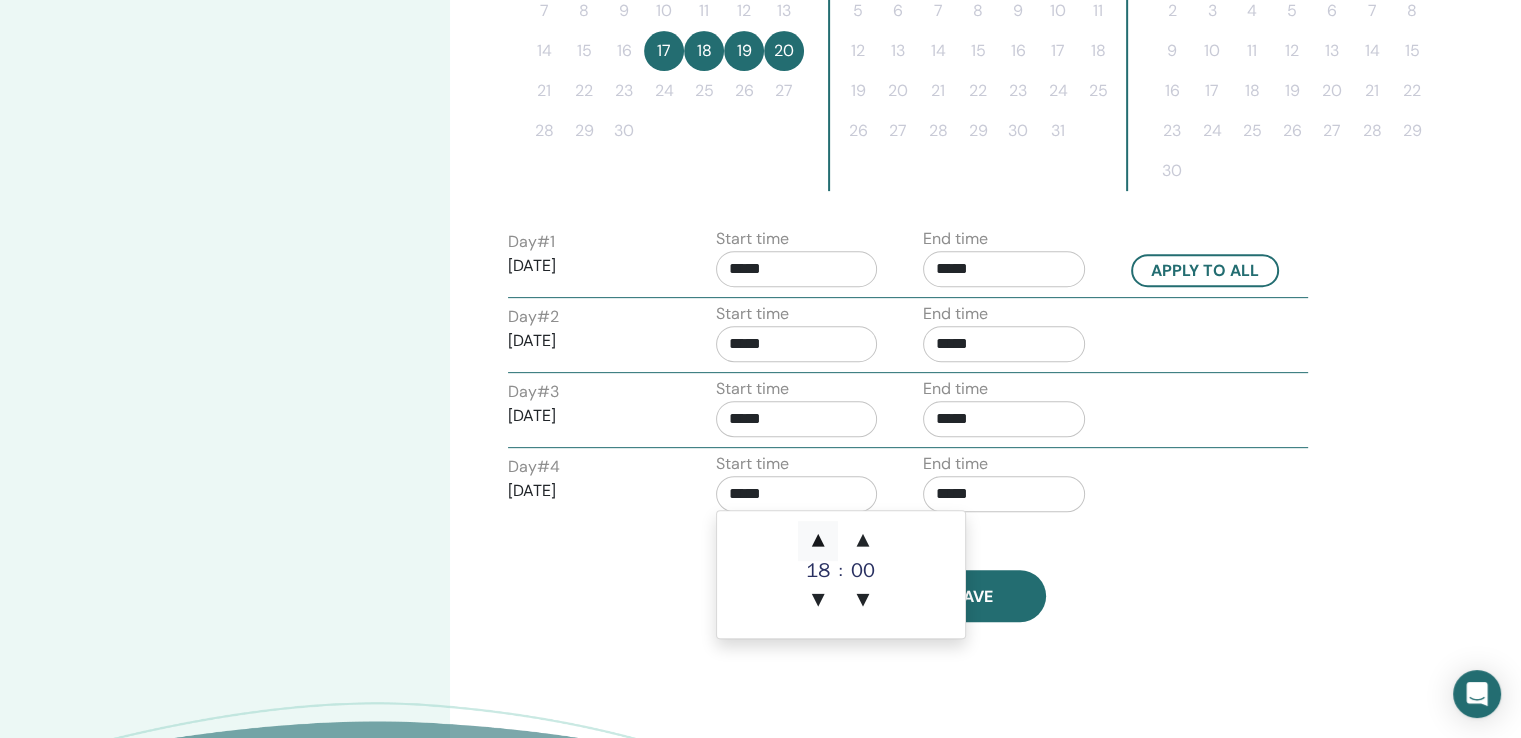 type on "*****" 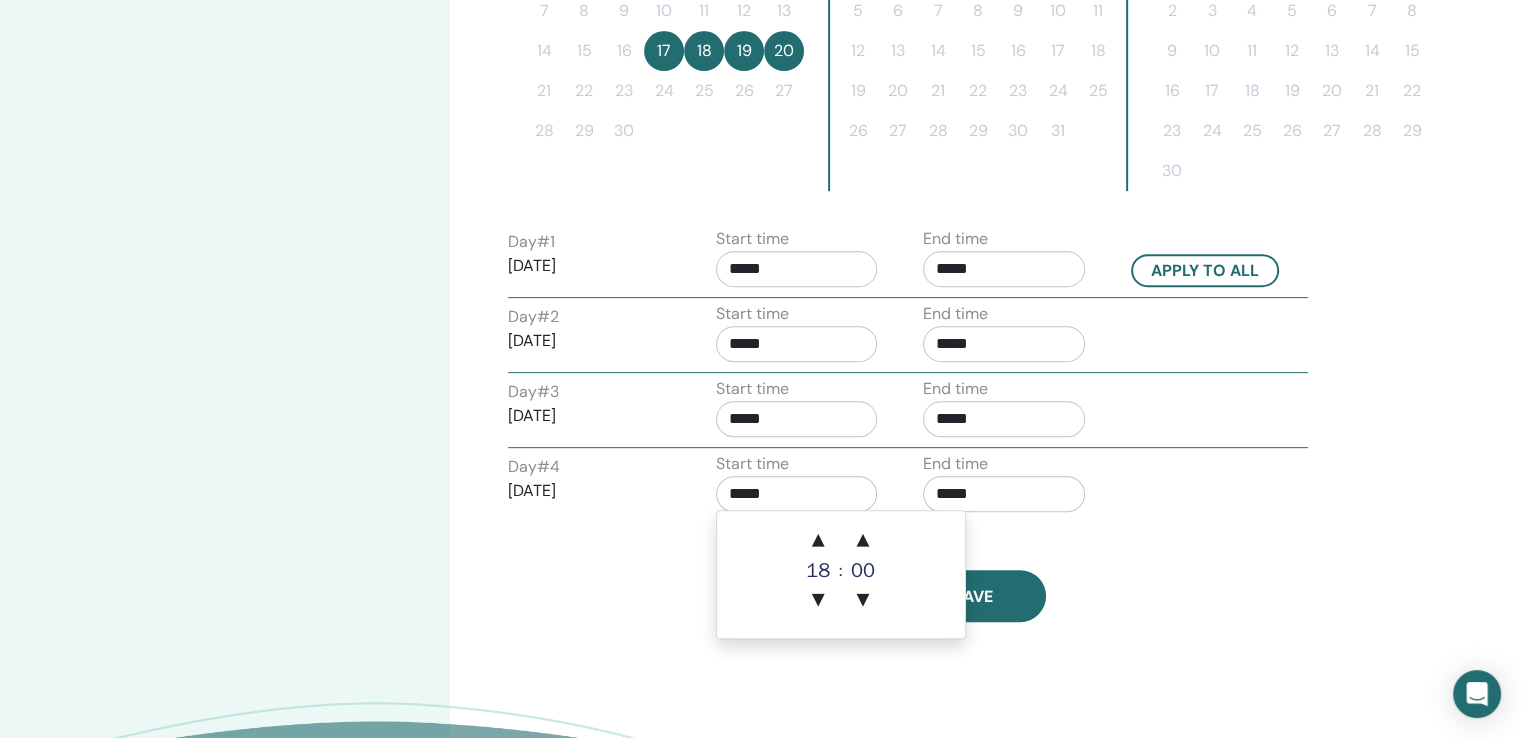 click on "Day  # 4 2025/09/20 Start time ***** End time *****" at bounding box center (908, 487) 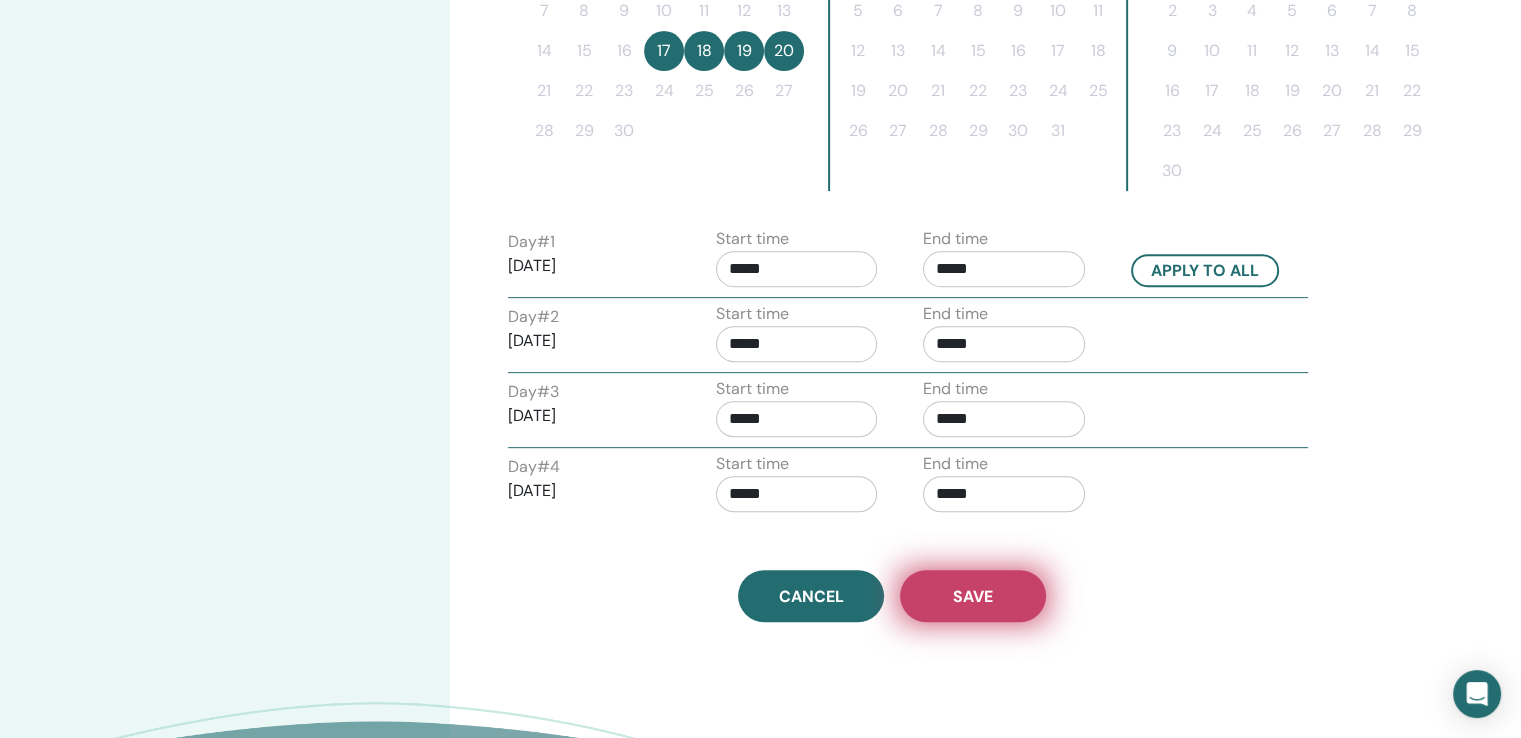 click on "Save" at bounding box center (973, 596) 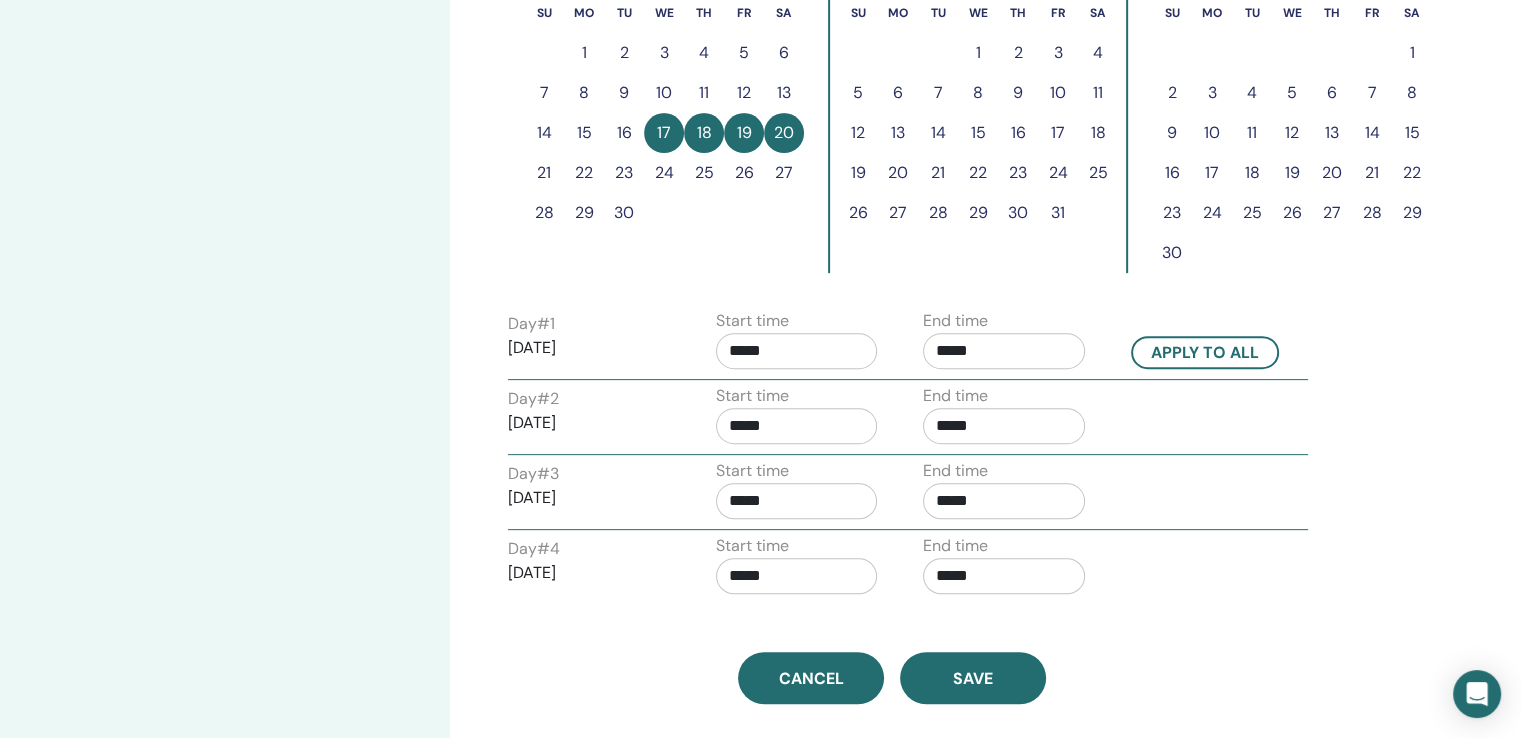 scroll, scrollTop: 876, scrollLeft: 0, axis: vertical 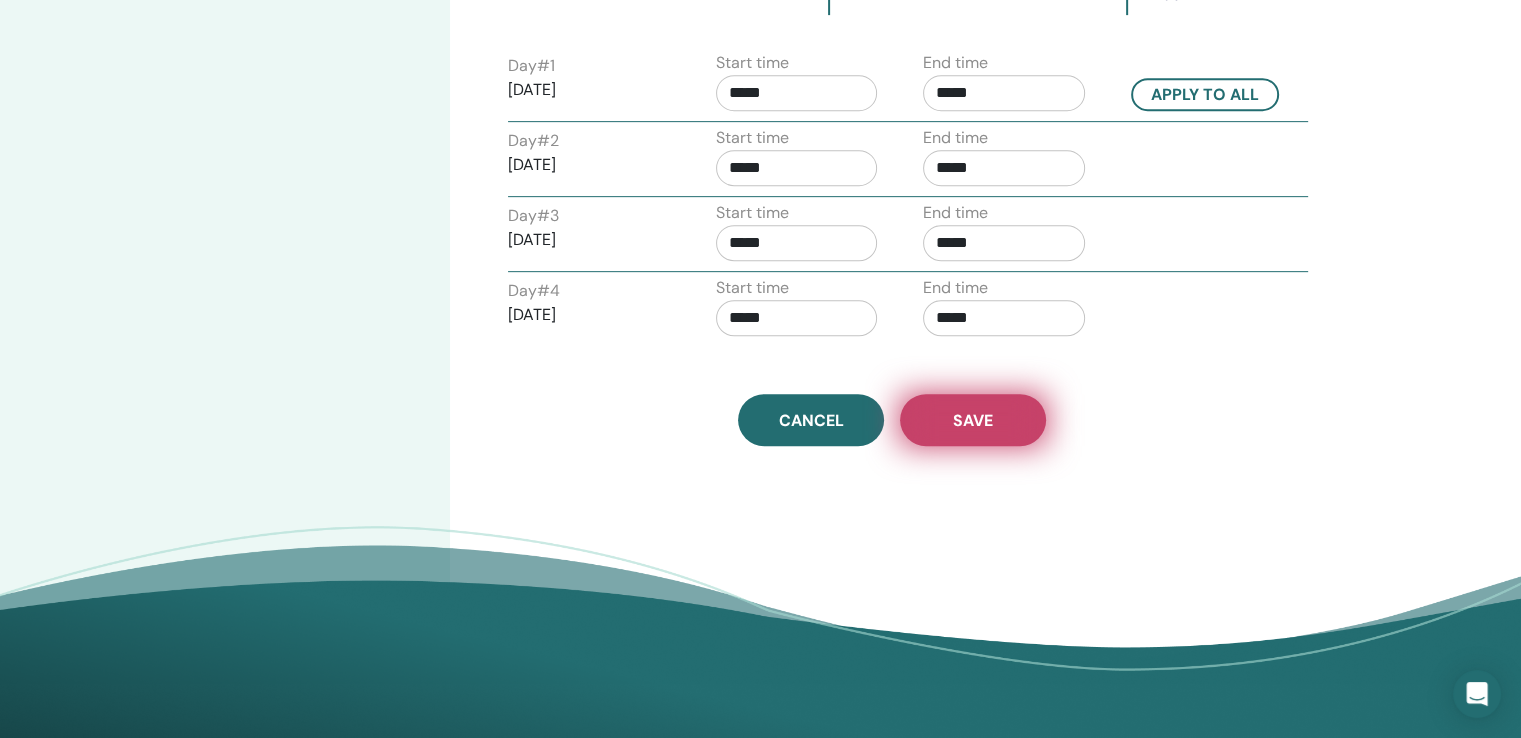 click on "Save" at bounding box center (973, 420) 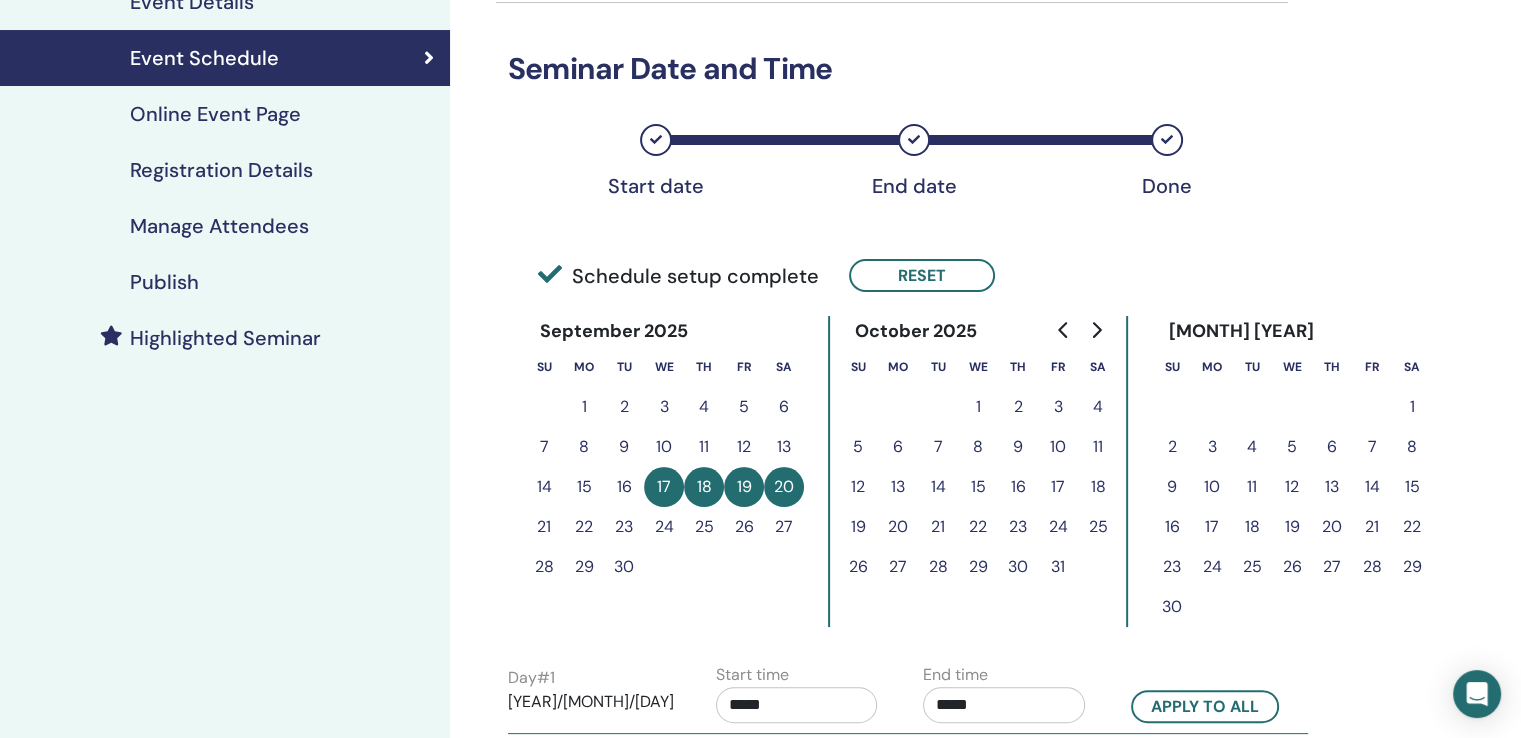 scroll, scrollTop: 100, scrollLeft: 0, axis: vertical 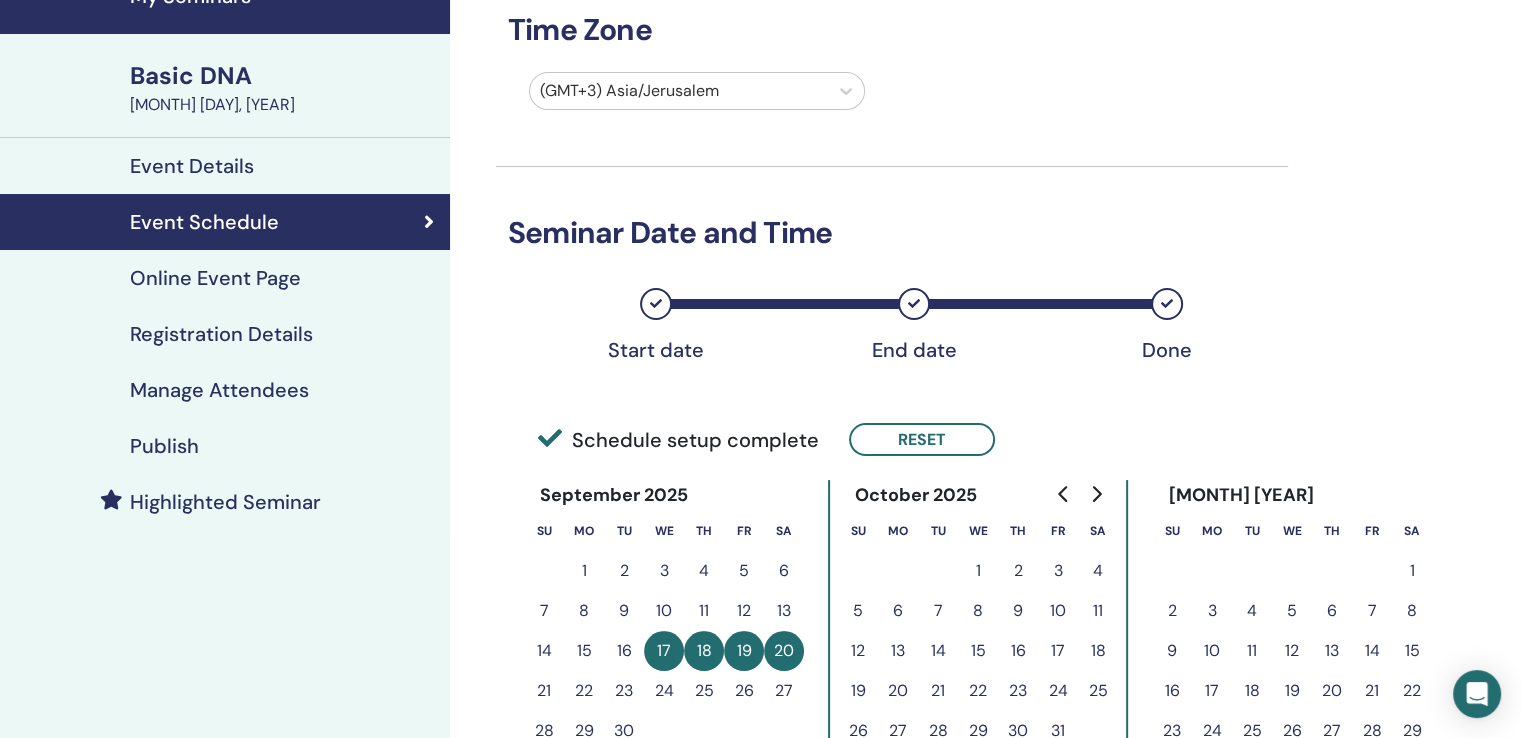 click on "Online Event Page" at bounding box center [215, 278] 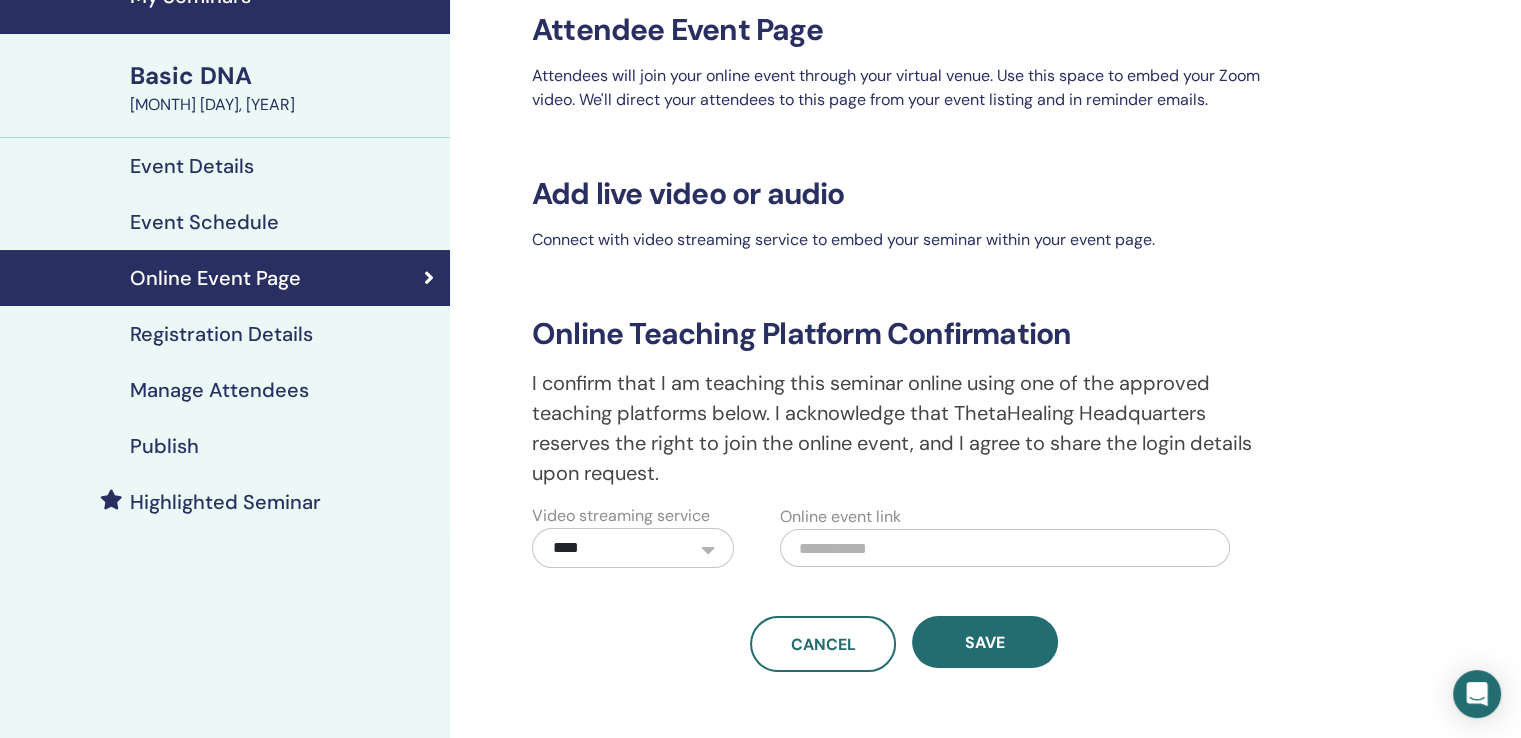 click on "Registration Details" at bounding box center [221, 334] 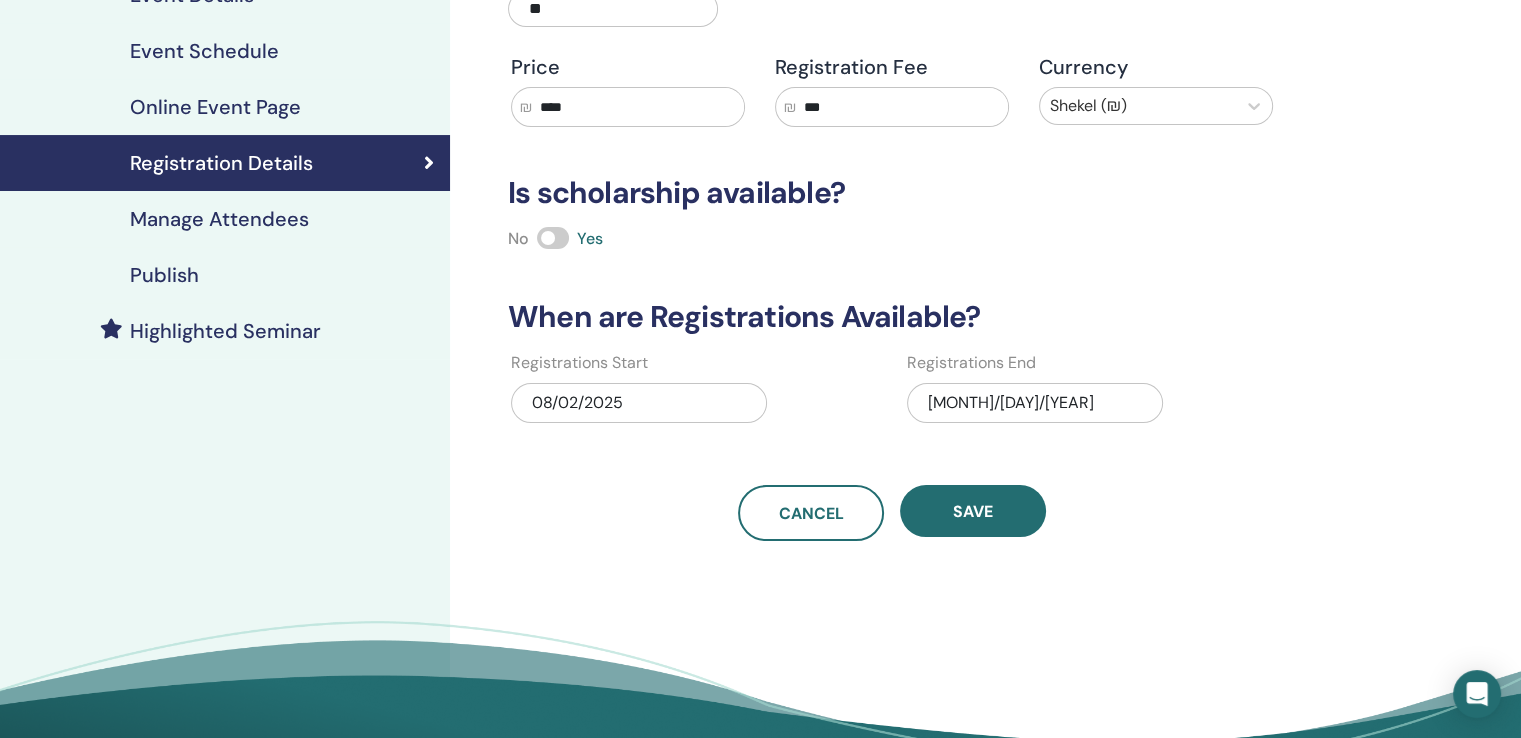 scroll, scrollTop: 300, scrollLeft: 0, axis: vertical 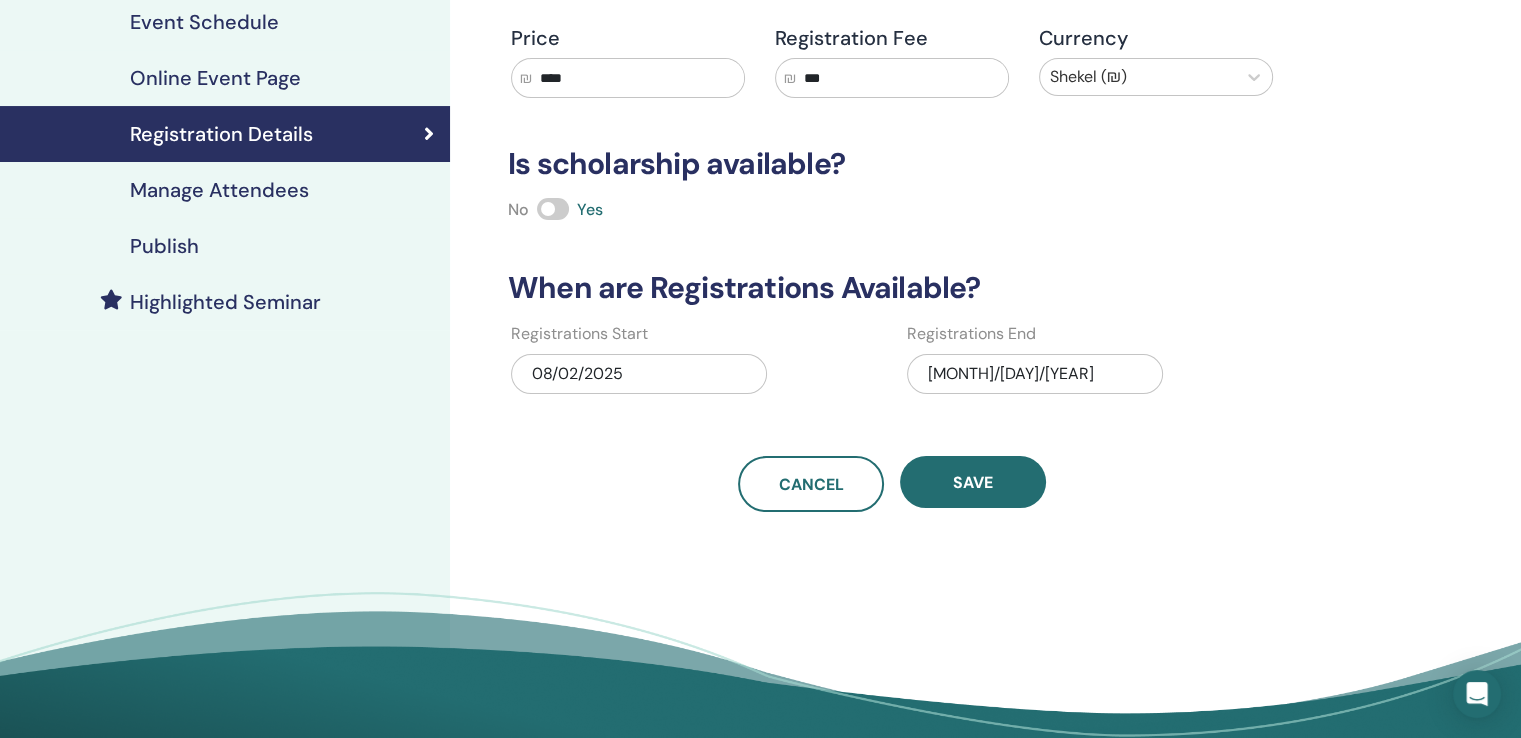 click on "Manage Attendees" at bounding box center [219, 190] 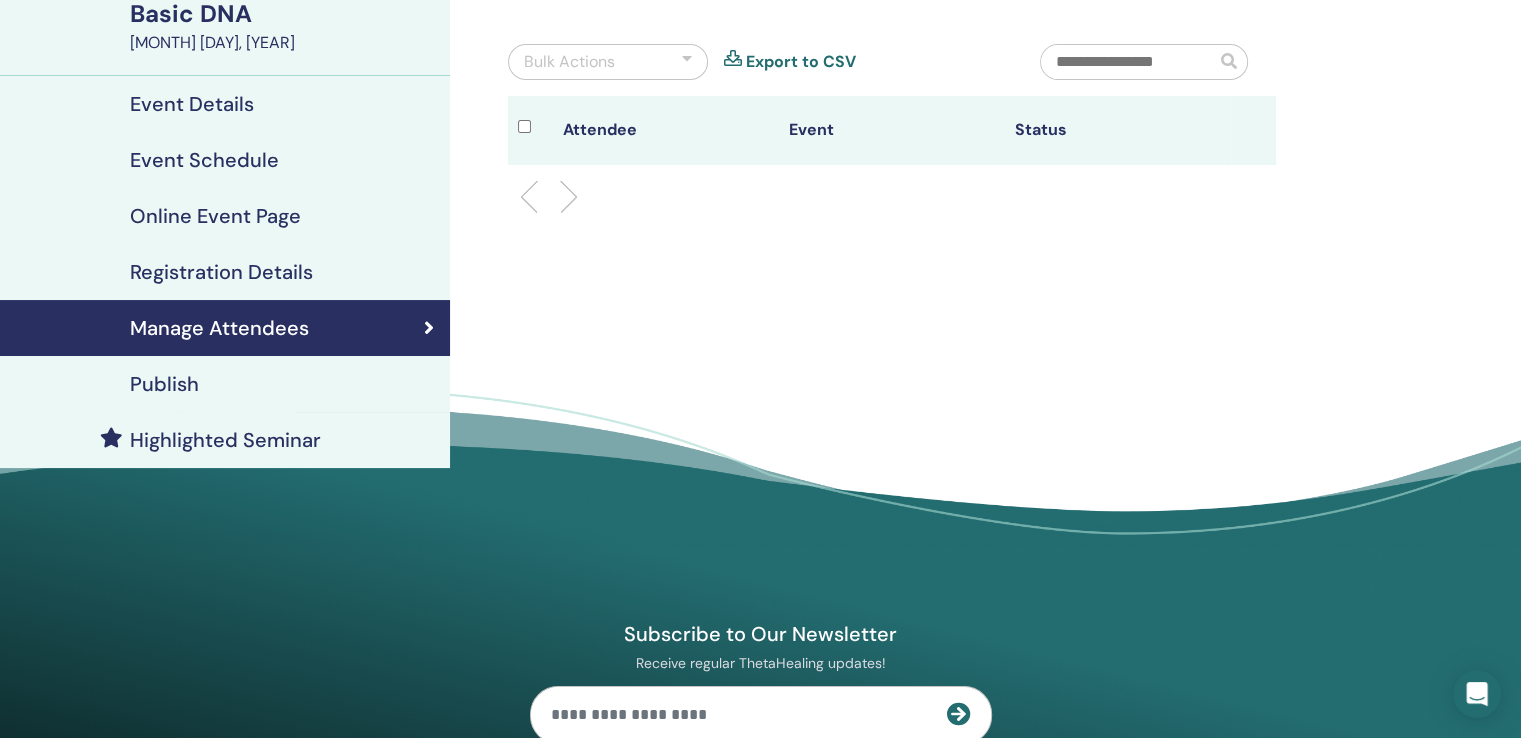 scroll, scrollTop: 0, scrollLeft: 0, axis: both 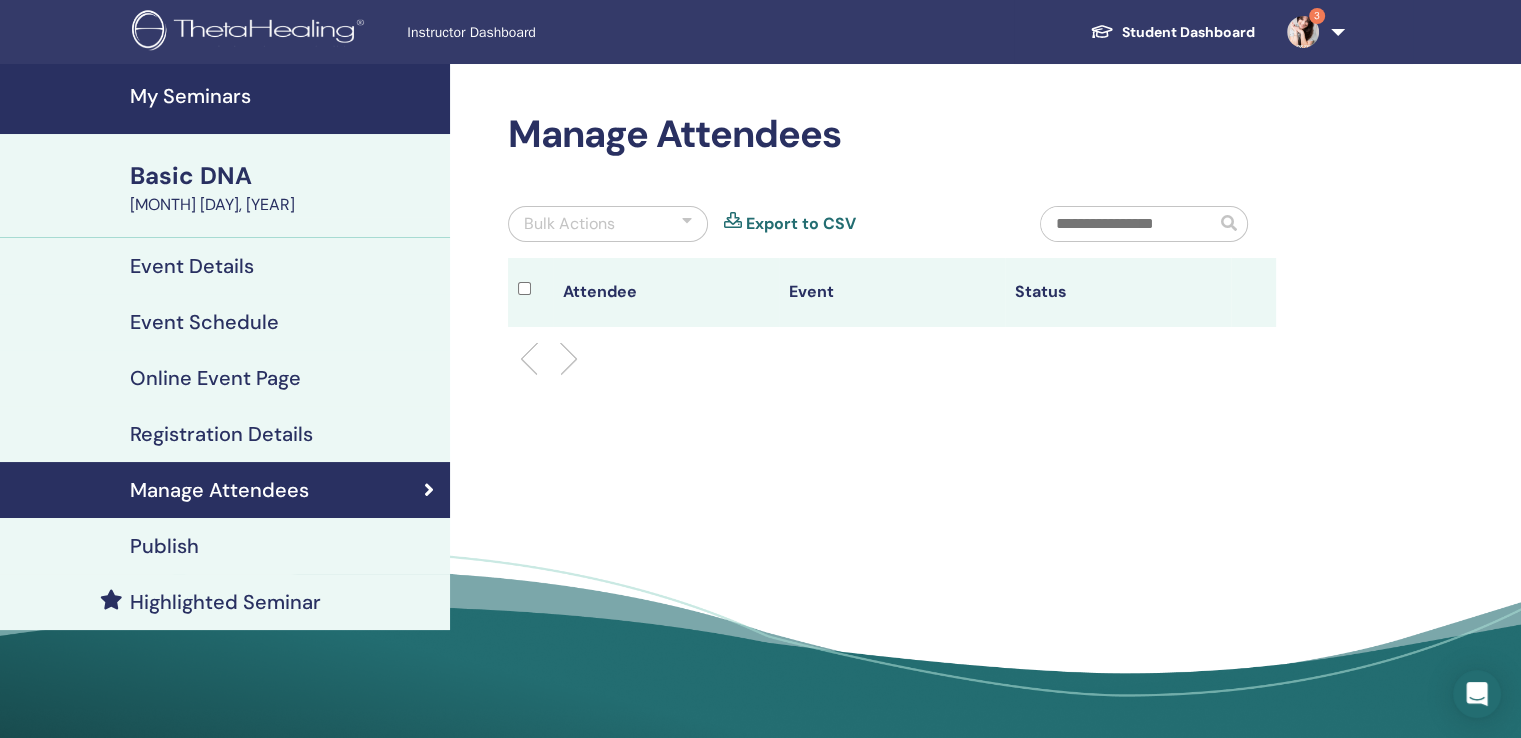 click on "Publish" at bounding box center (164, 546) 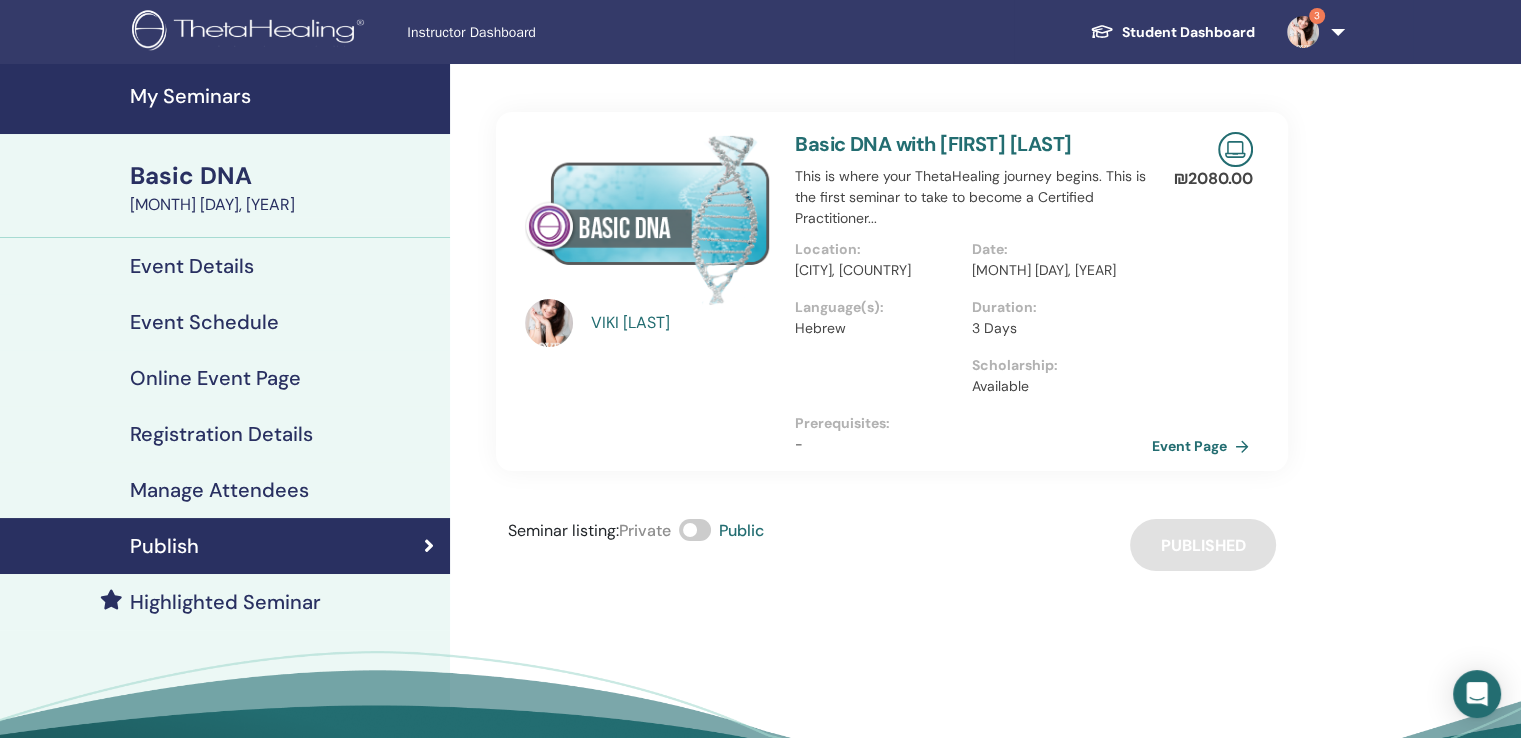 click on "Event Page" at bounding box center (1204, 446) 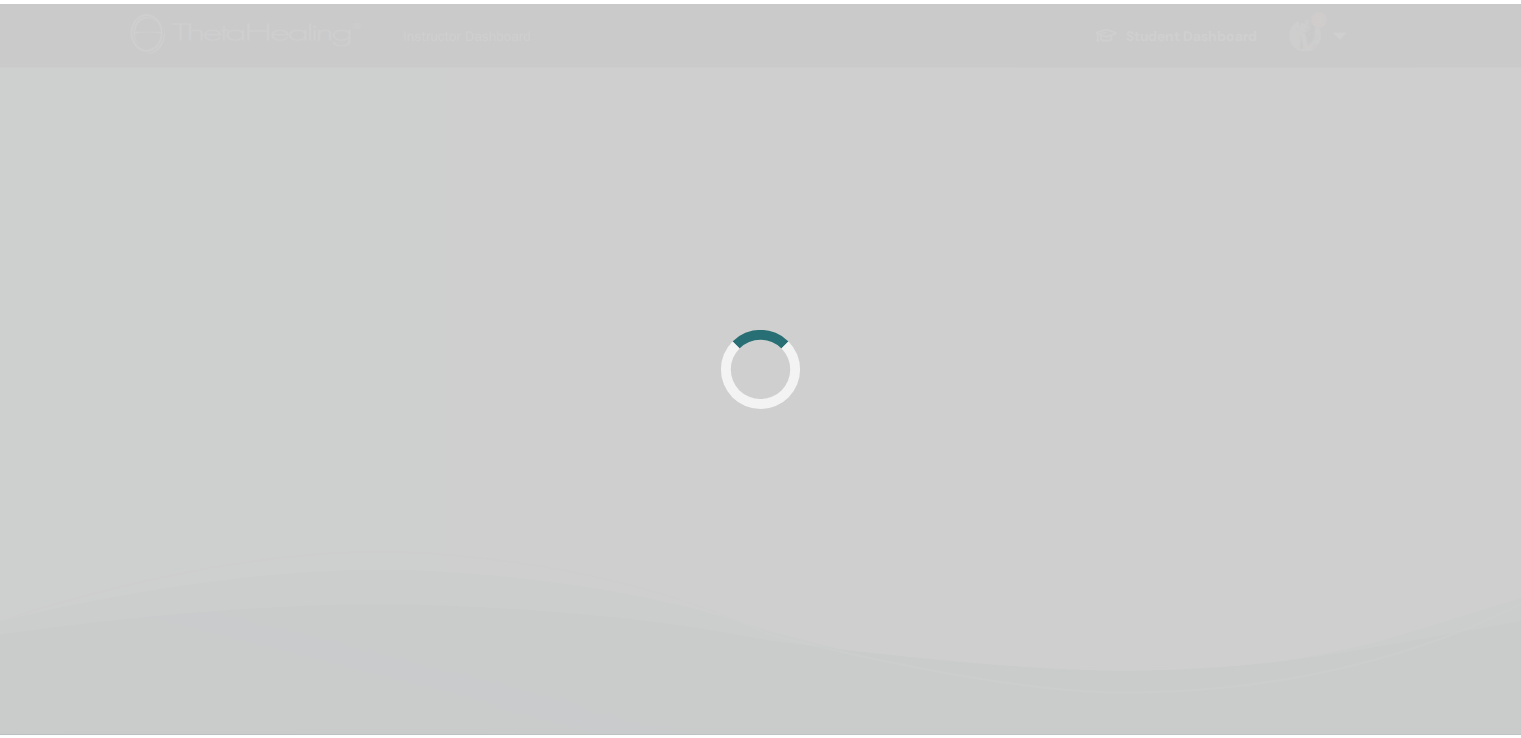 scroll, scrollTop: 0, scrollLeft: 0, axis: both 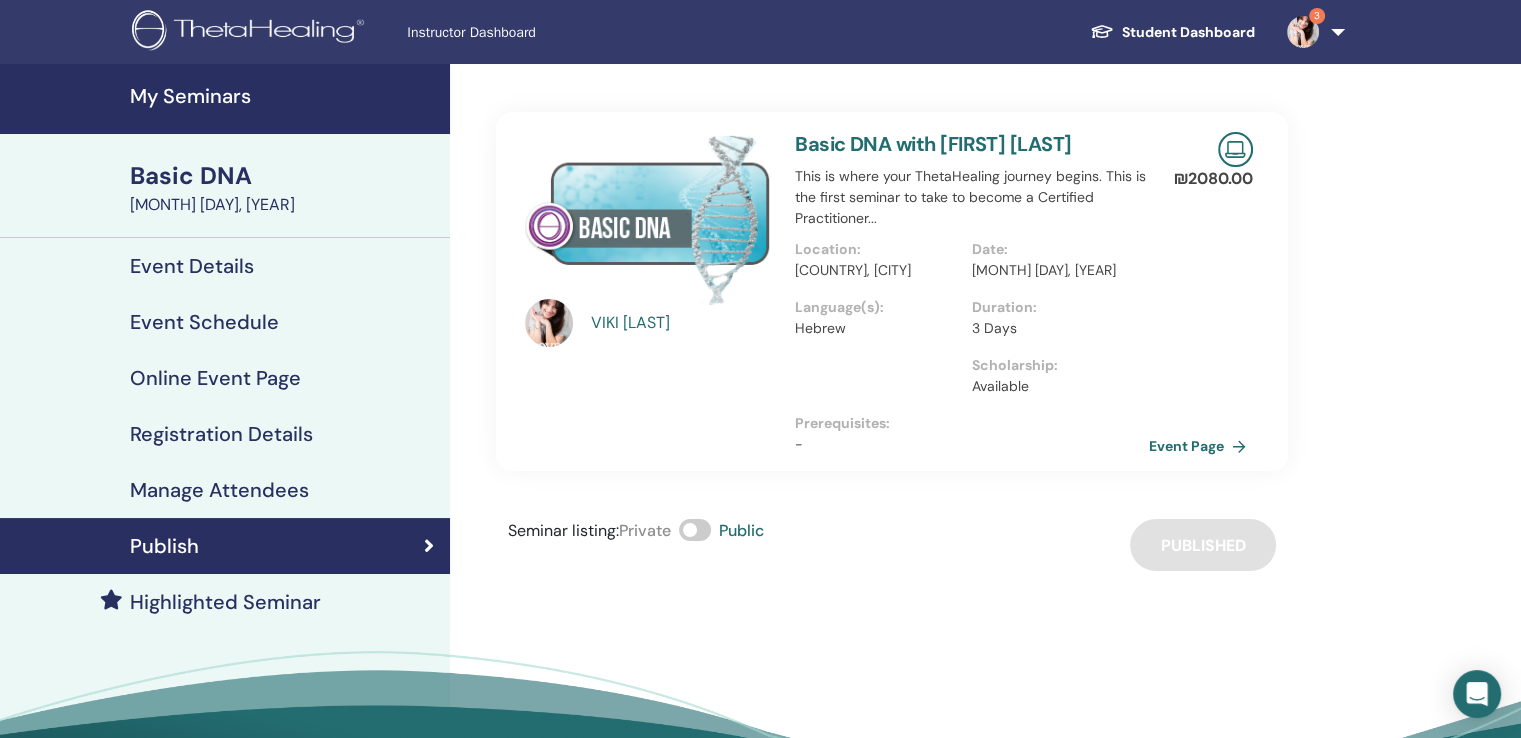 click on "Event Schedule" at bounding box center [204, 322] 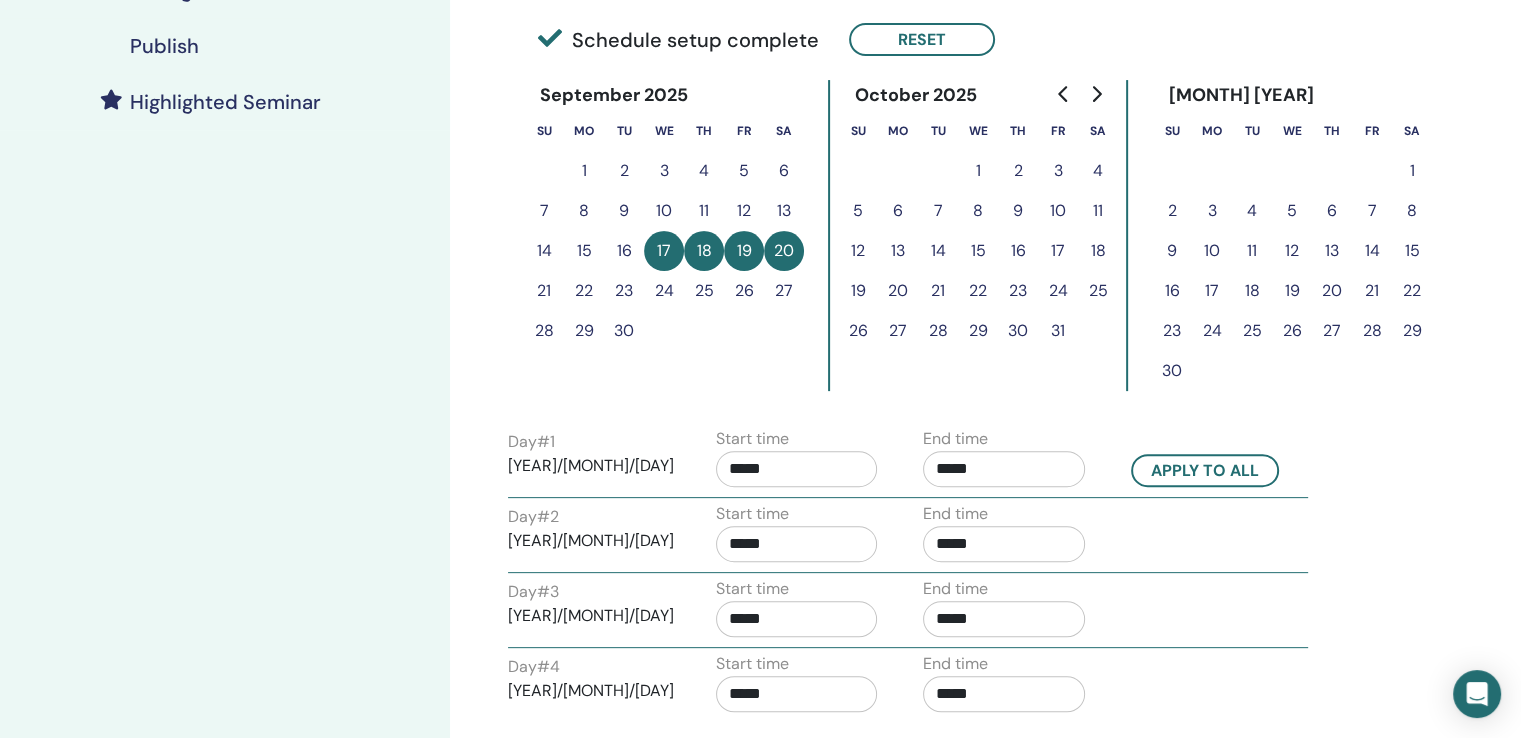 scroll, scrollTop: 600, scrollLeft: 0, axis: vertical 